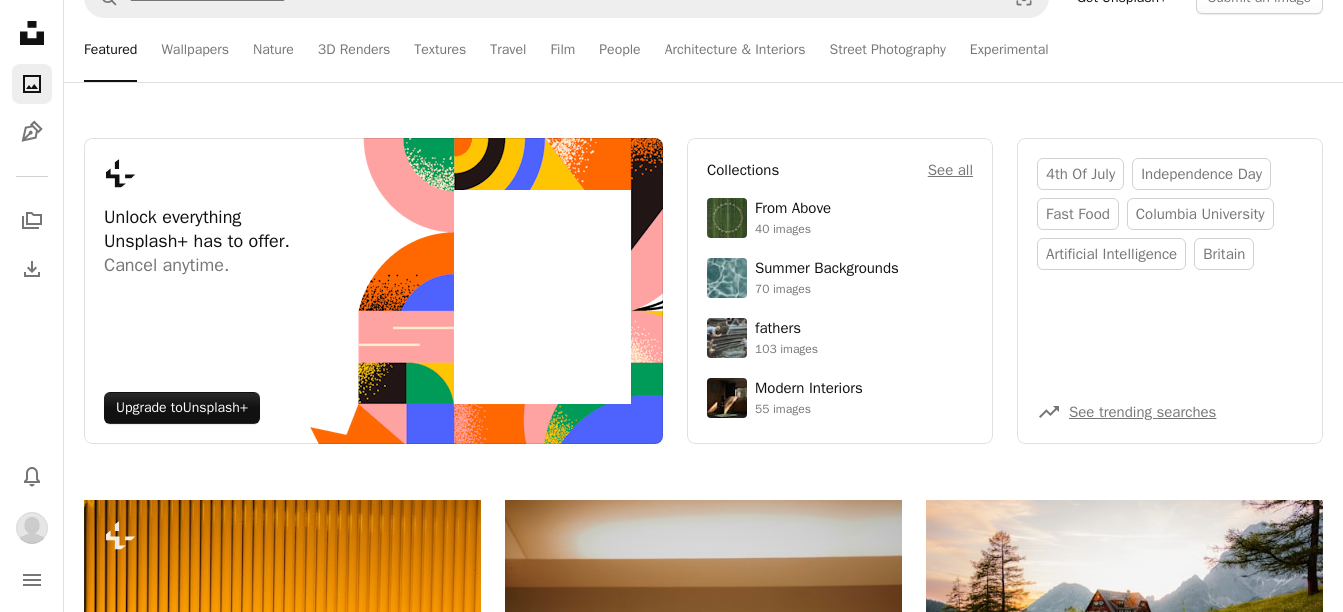 scroll, scrollTop: 0, scrollLeft: 0, axis: both 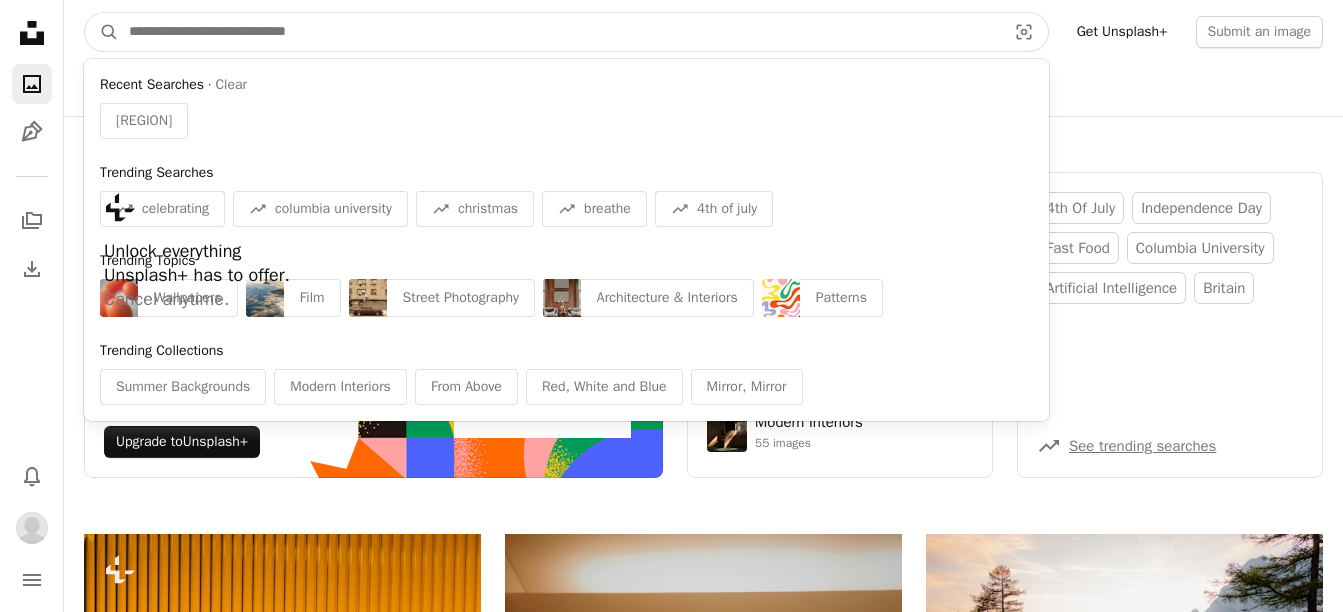click at bounding box center [559, 32] 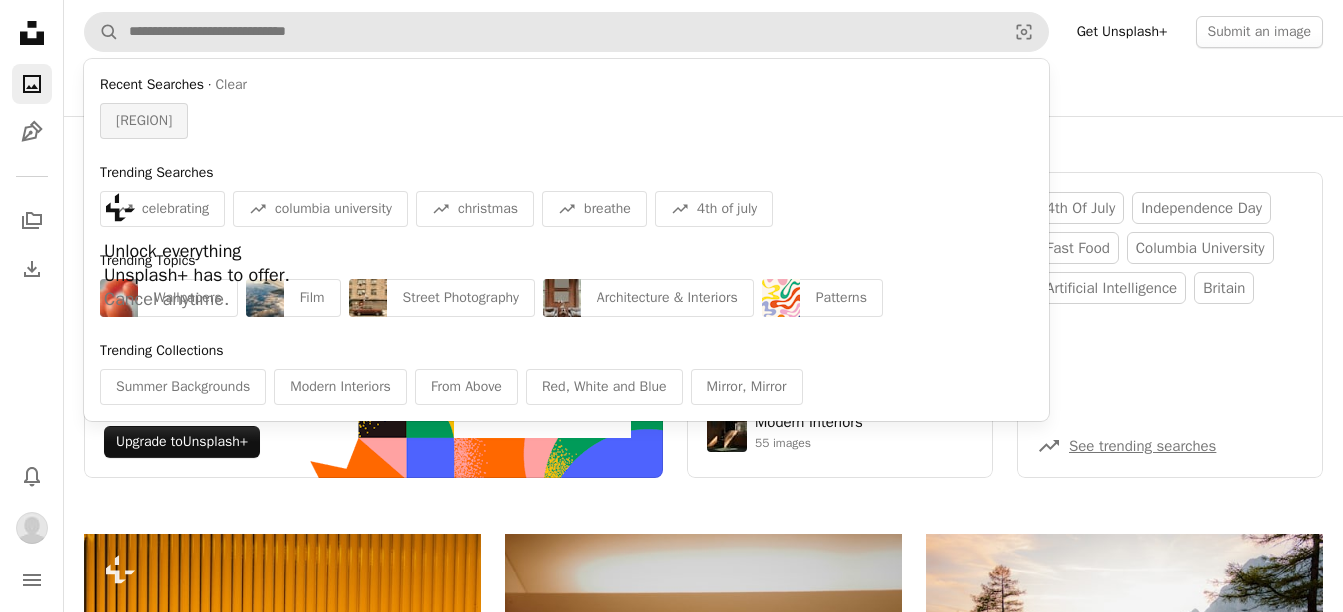 click on "[REGION]" at bounding box center (144, 121) 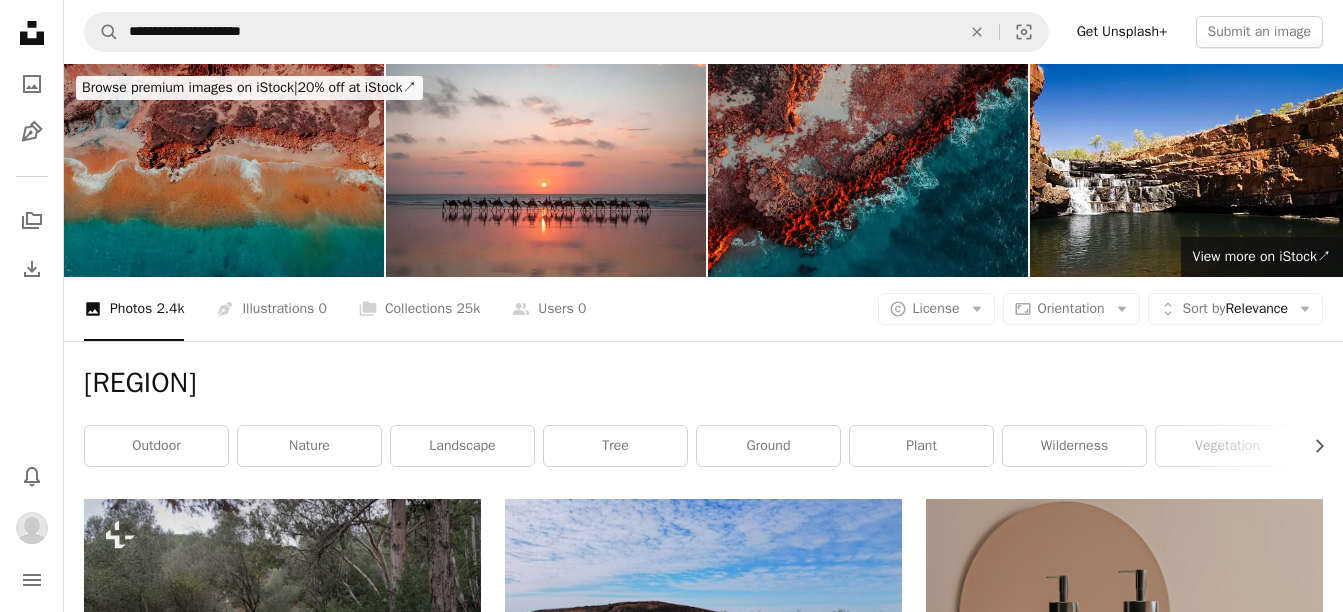 click at bounding box center (224, 170) 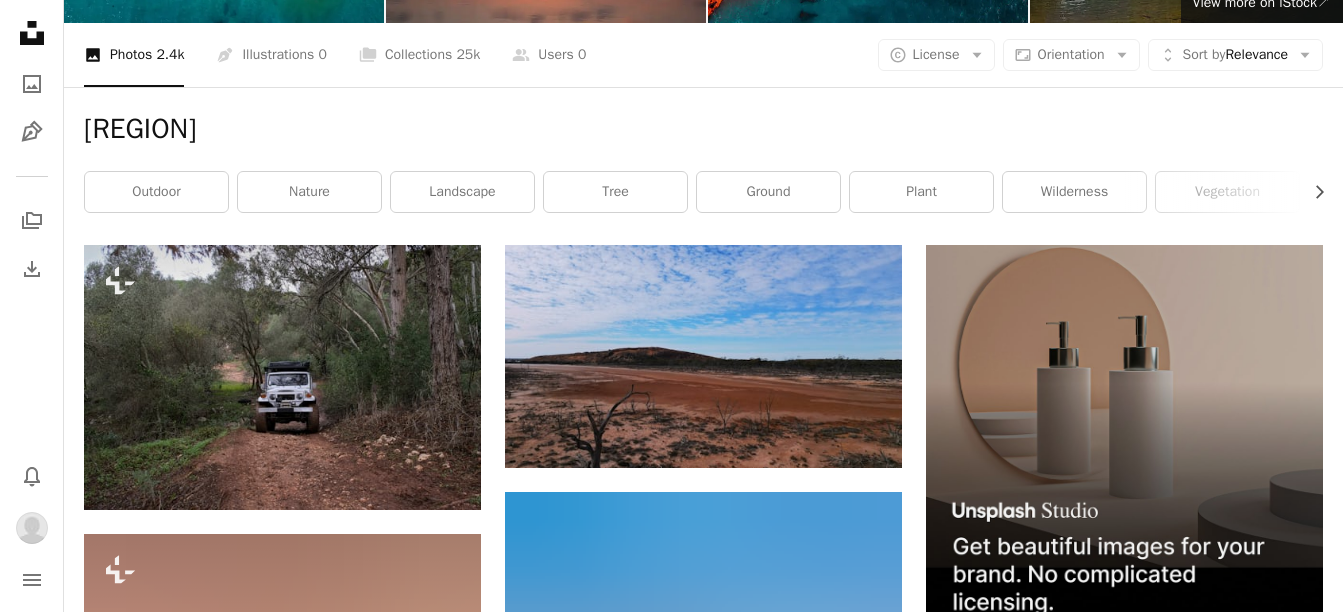 scroll, scrollTop: 200, scrollLeft: 0, axis: vertical 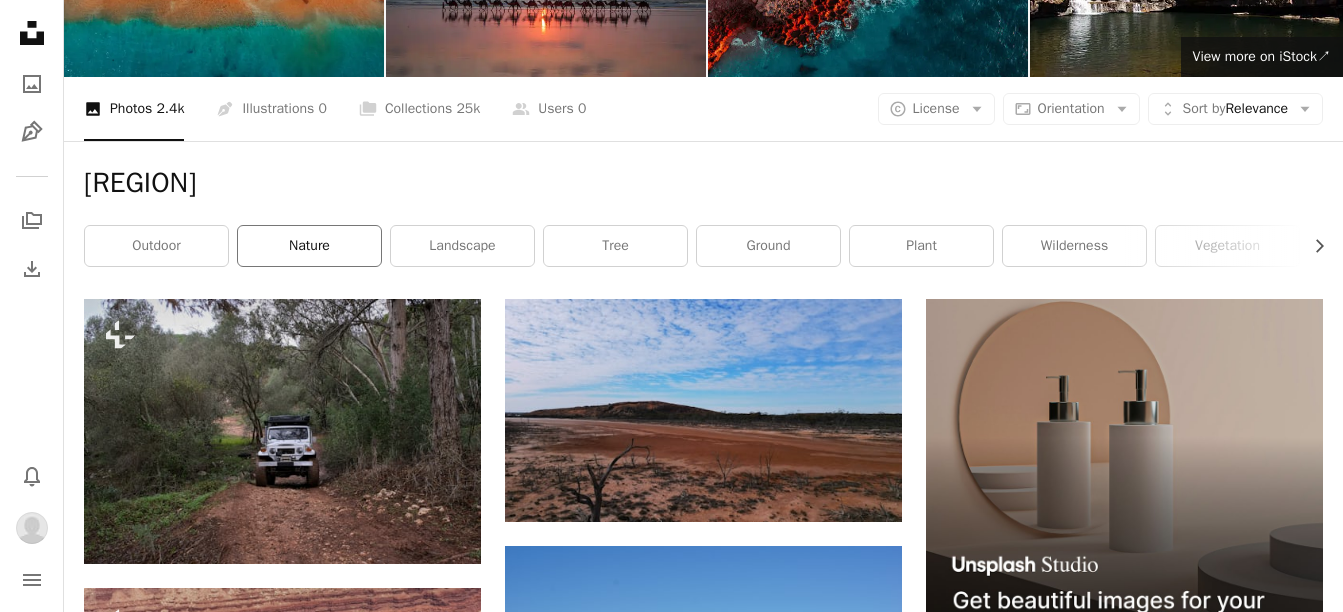 click on "nature" at bounding box center (309, 246) 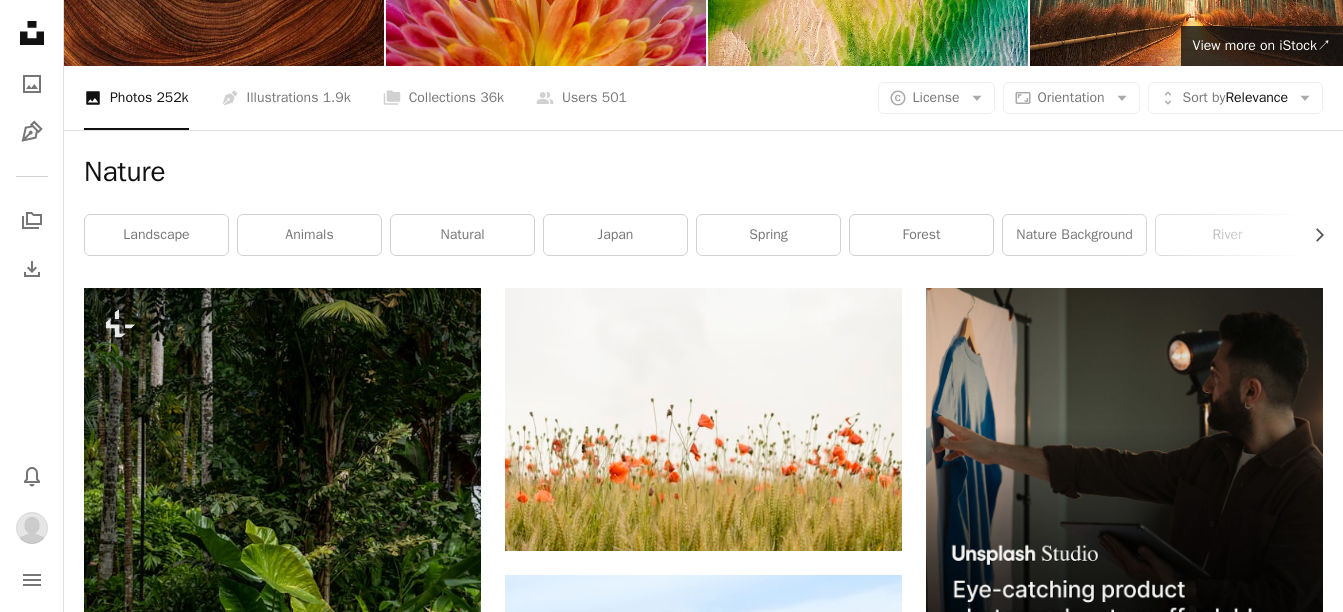scroll, scrollTop: 300, scrollLeft: 0, axis: vertical 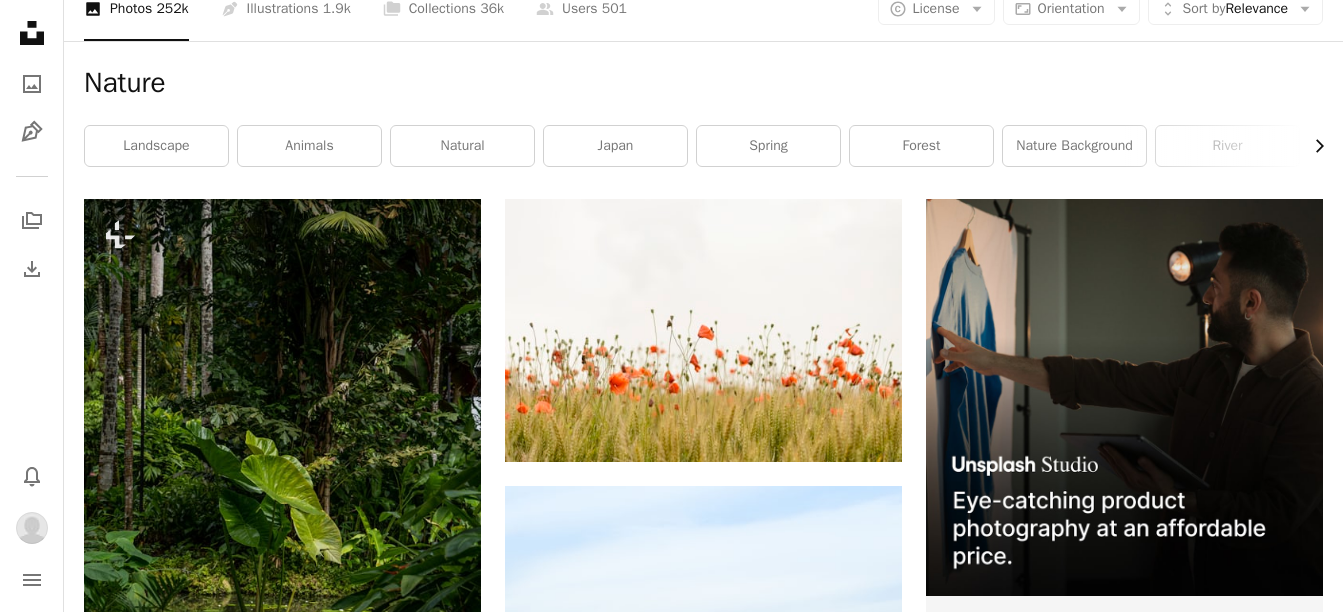 click on "Chevron right" 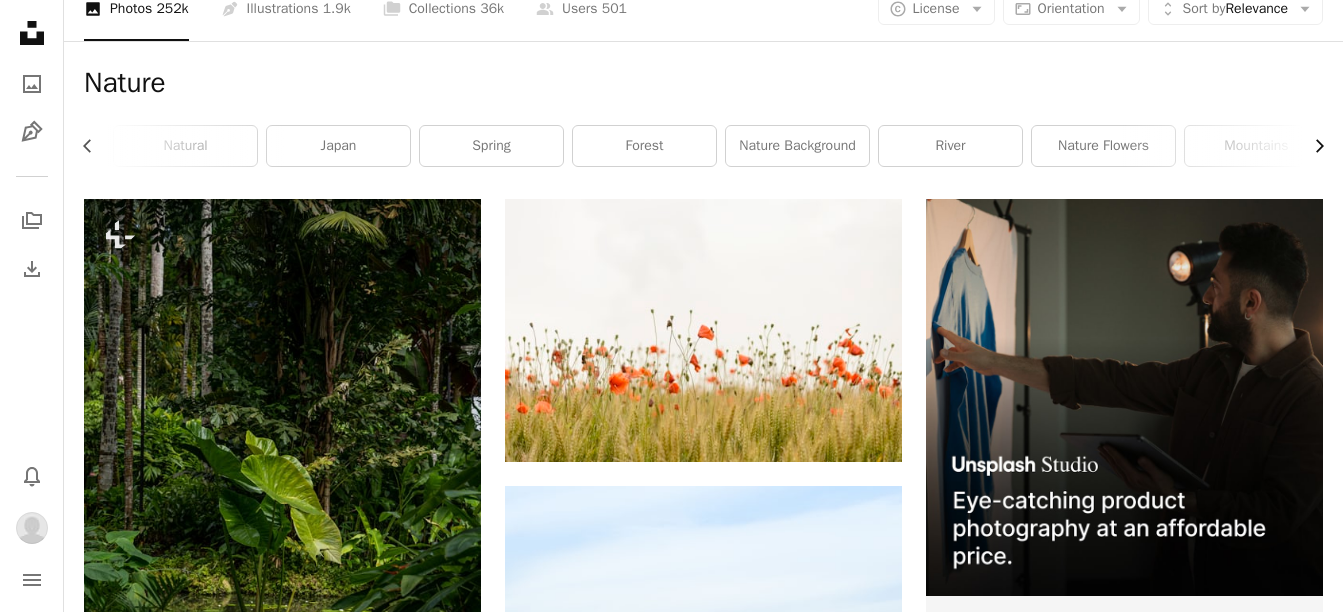 scroll, scrollTop: 0, scrollLeft: 300, axis: horizontal 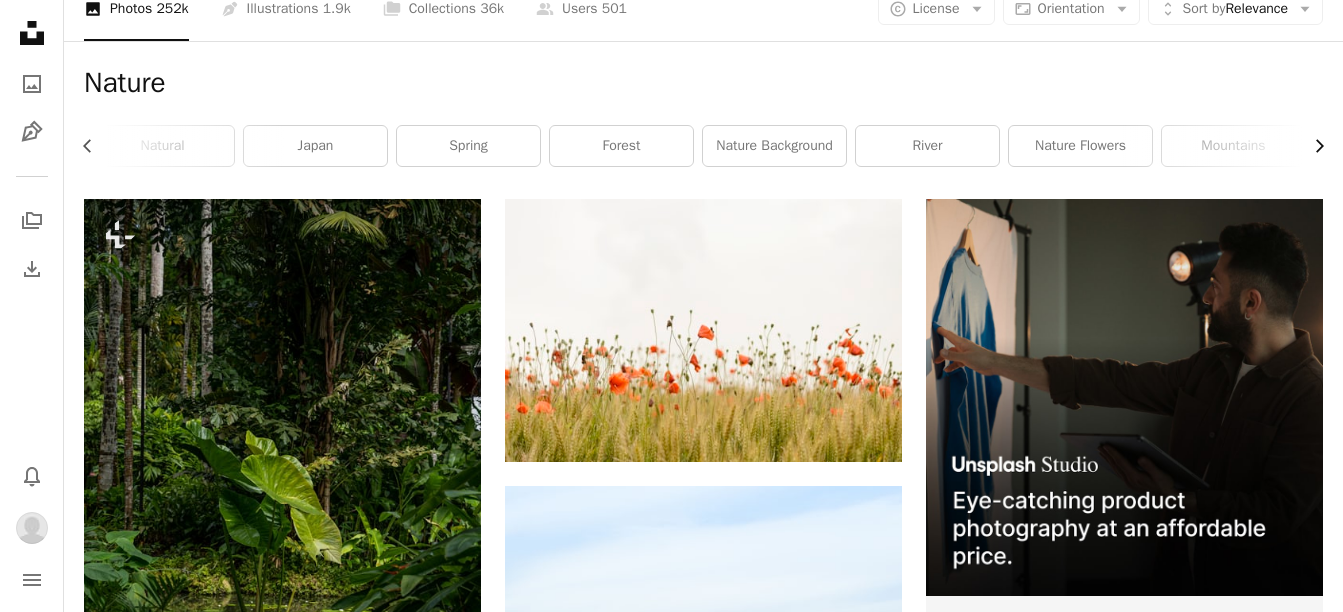 click on "Chevron right" 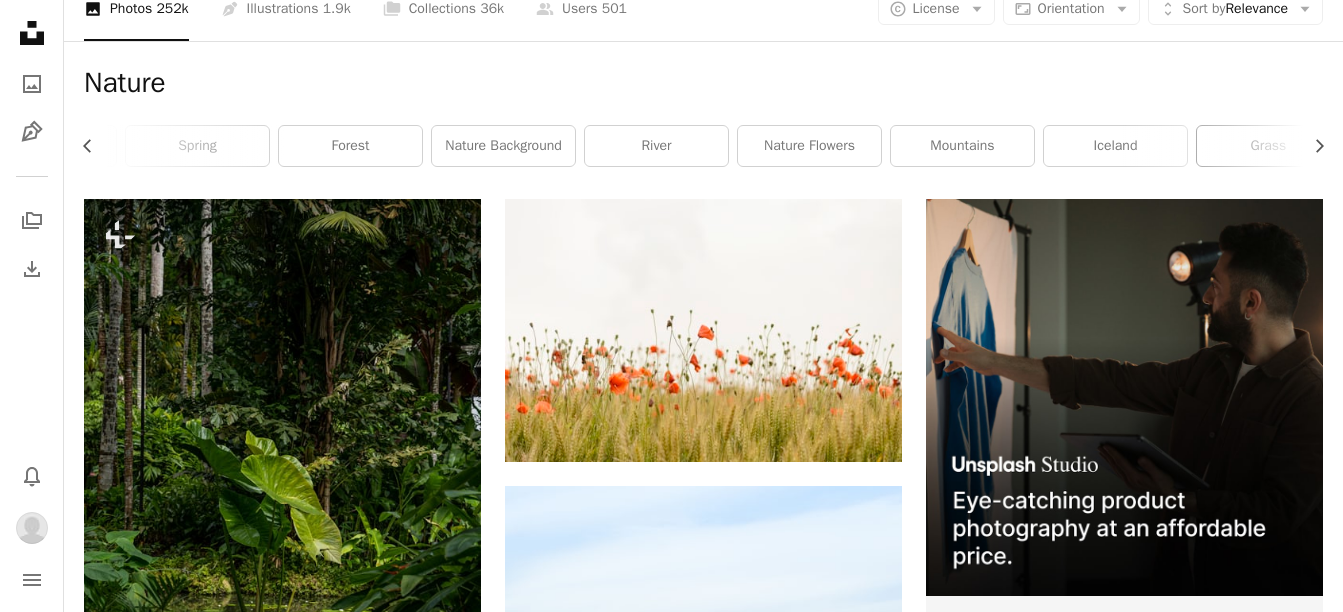 scroll, scrollTop: 0, scrollLeft: 589, axis: horizontal 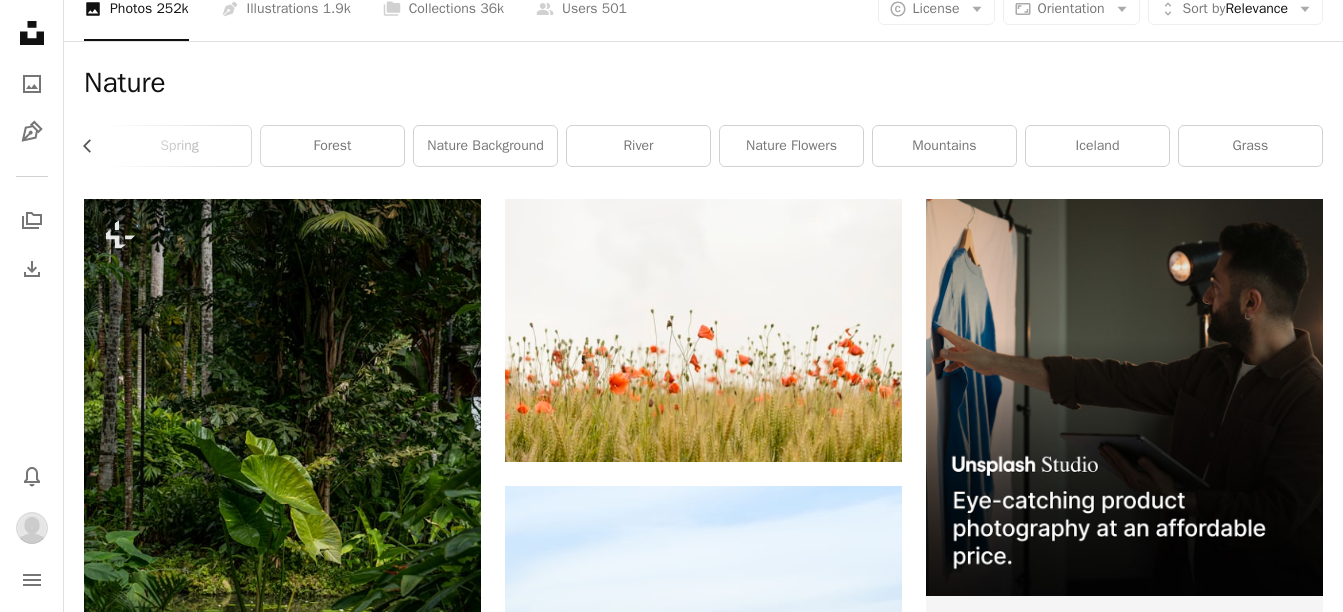 click on "Nature Chevron left landscape animals natural japan spring forest nature background river nature flowers mountains iceland grass" at bounding box center (703, 120) 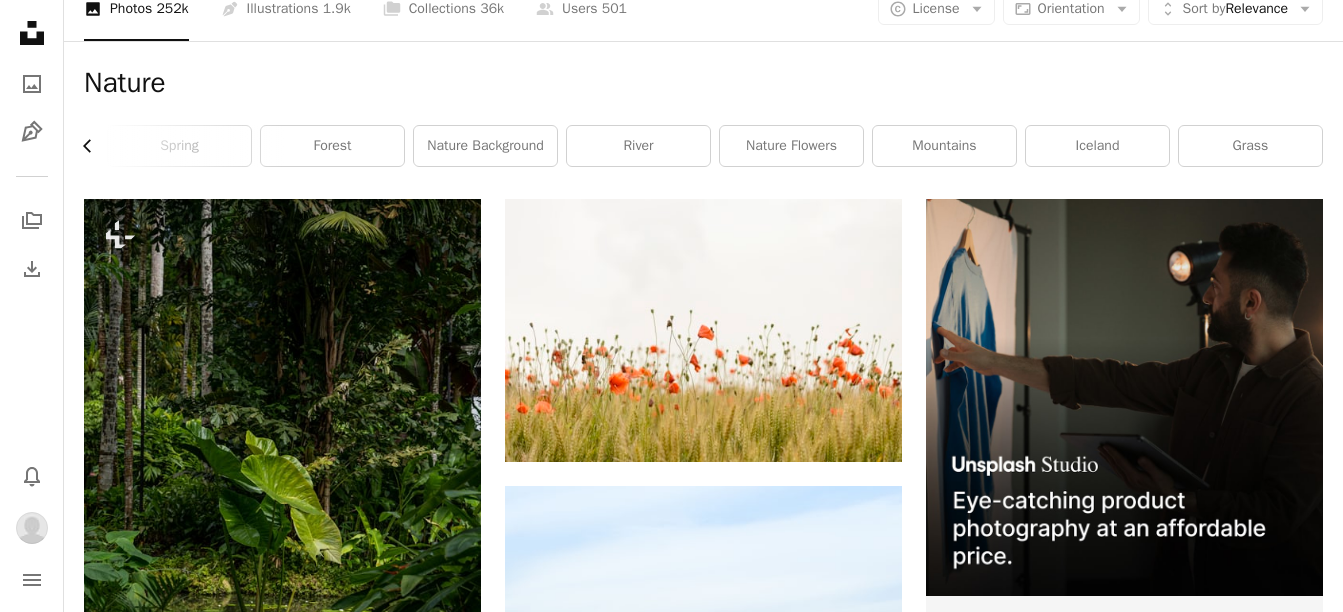 click 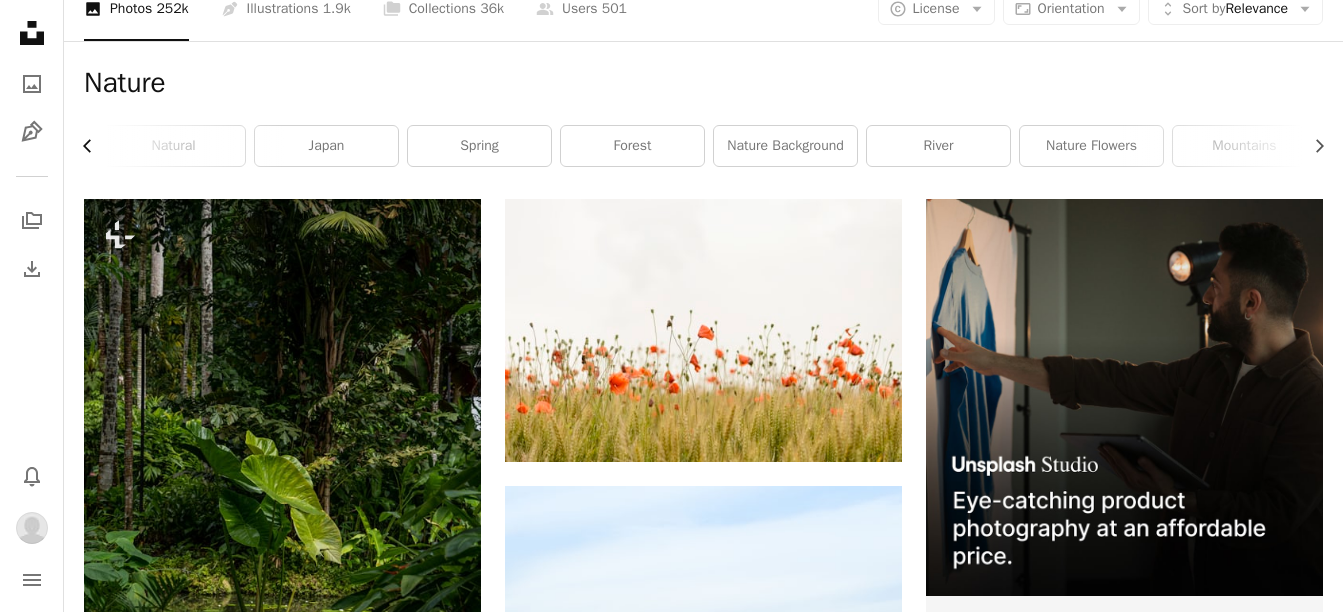 click 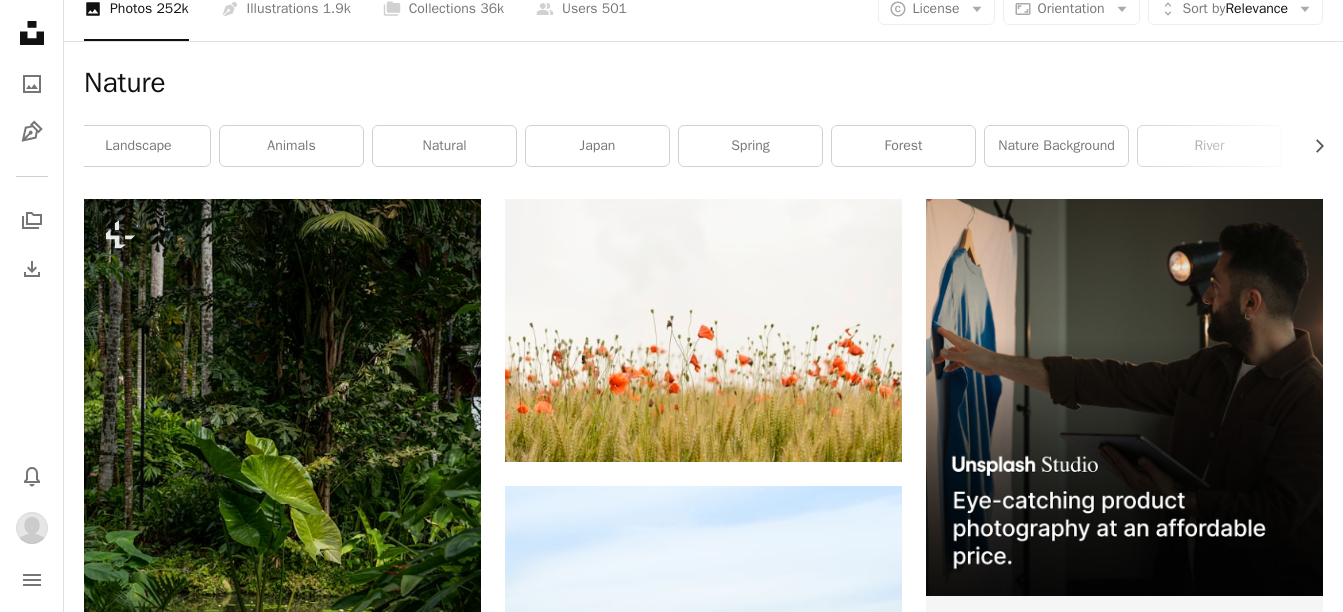 scroll, scrollTop: 0, scrollLeft: 0, axis: both 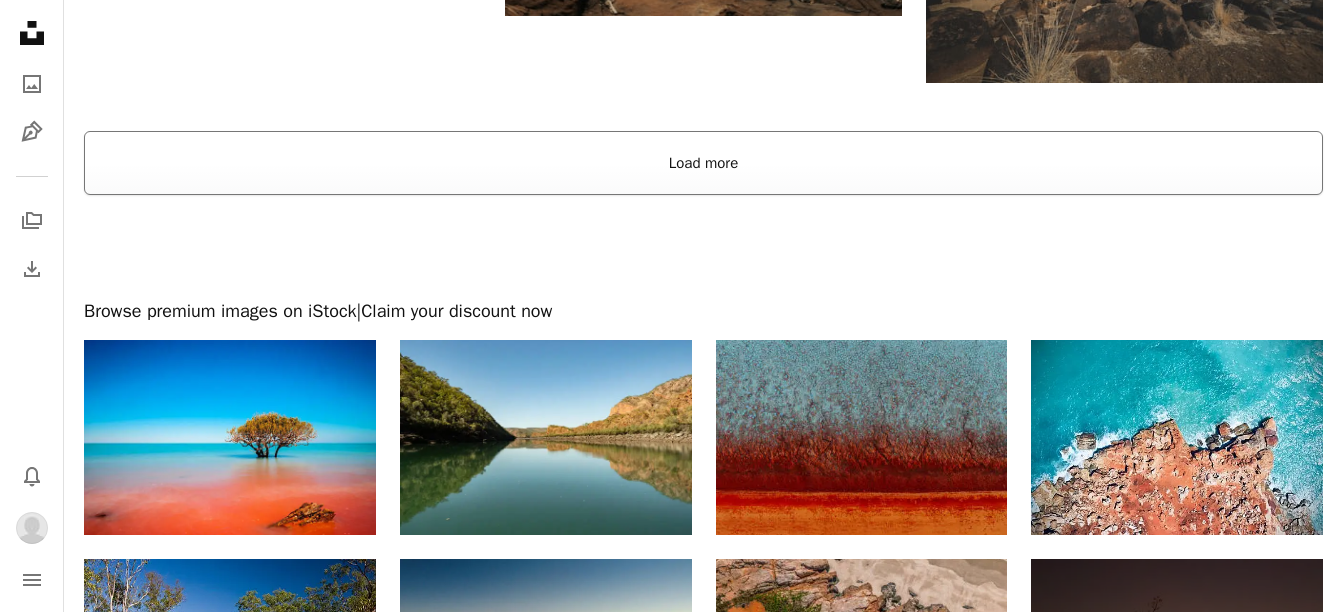 click on "Load more" at bounding box center (703, 163) 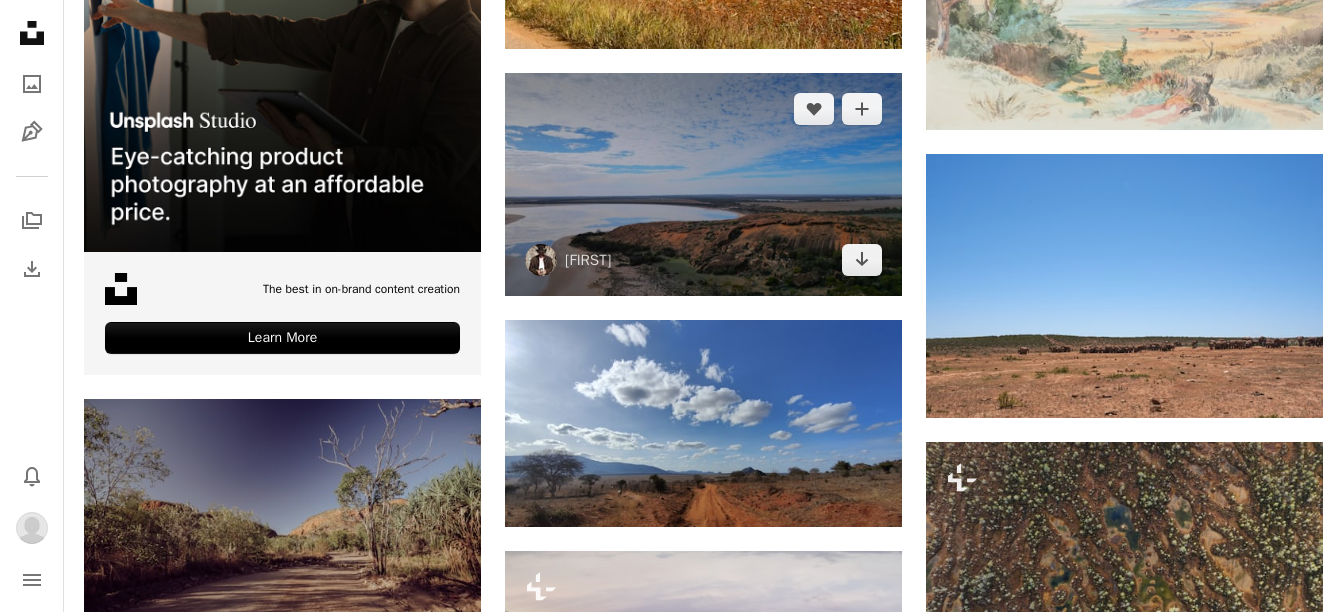 scroll, scrollTop: 3900, scrollLeft: 0, axis: vertical 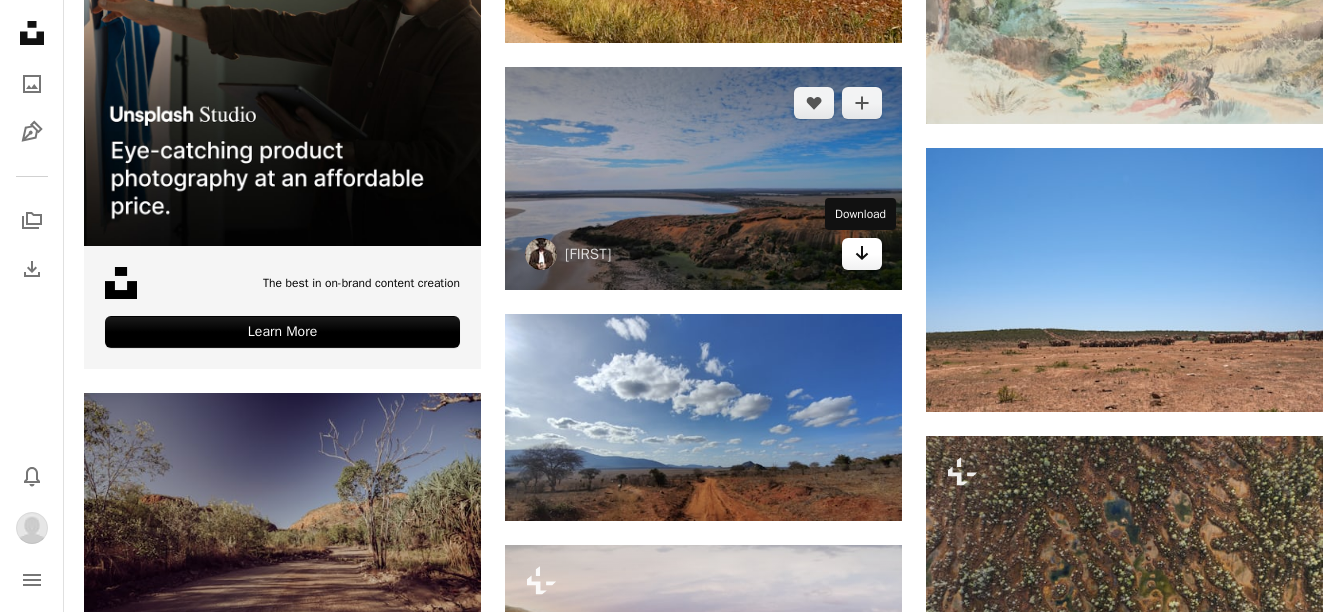 click on "Arrow pointing down" 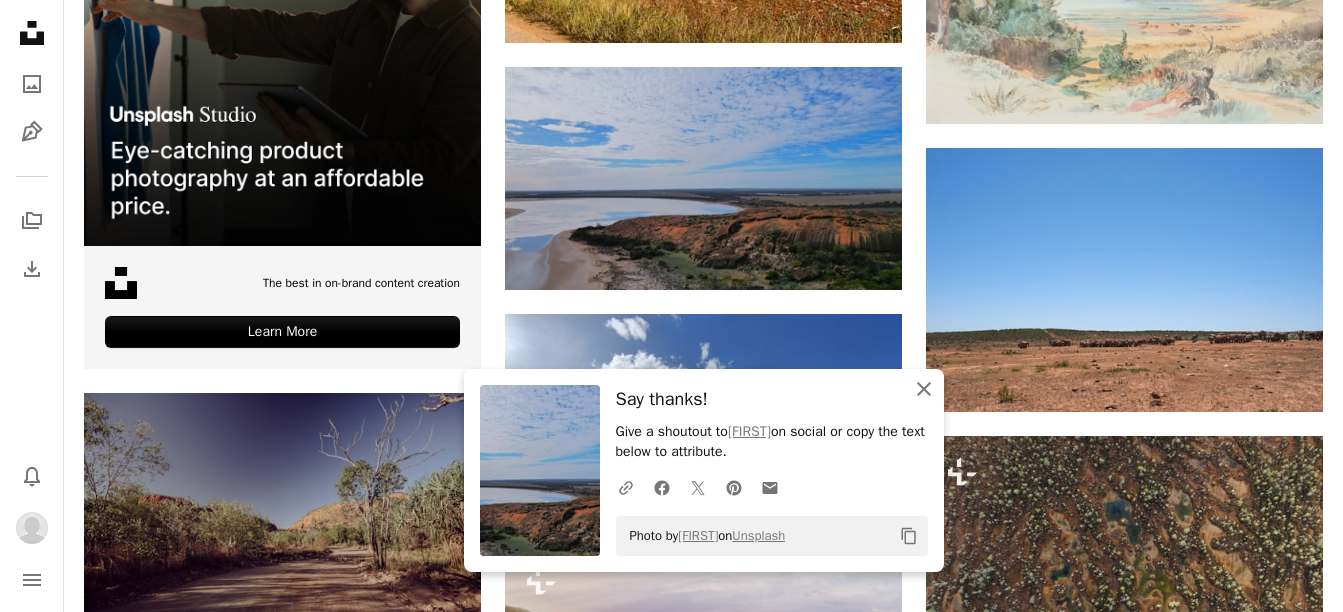 click on "An X shape" 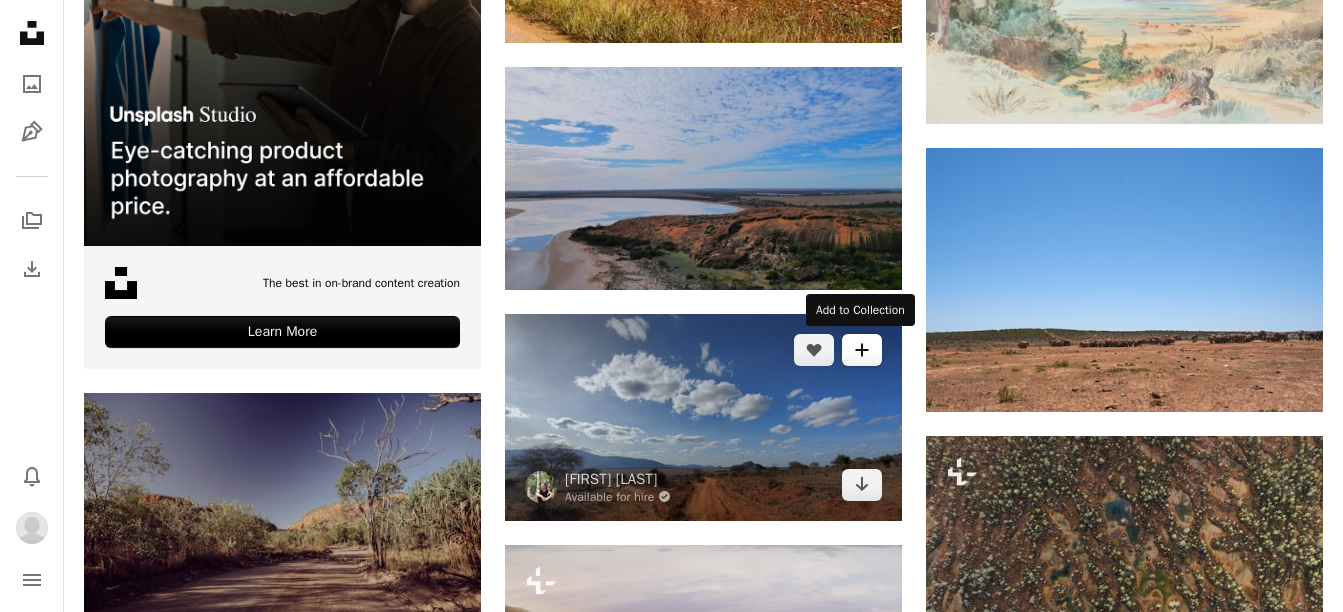 click on "A plus sign" 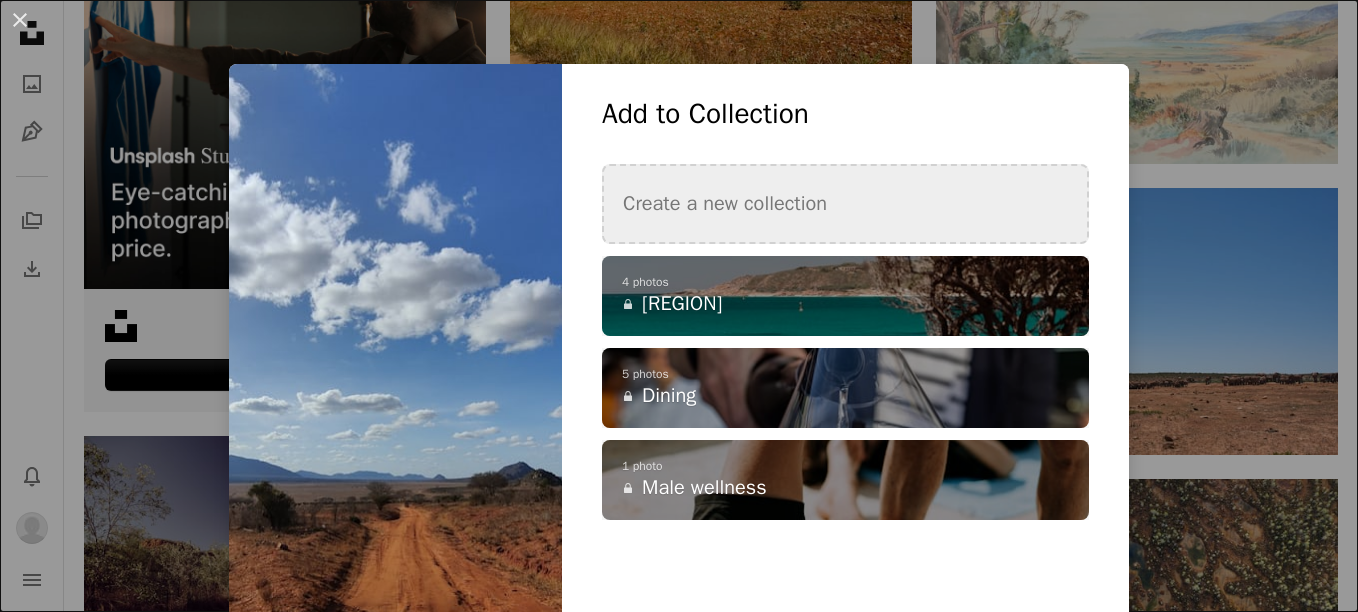 drag, startPoint x: 736, startPoint y: 194, endPoint x: 614, endPoint y: 178, distance: 123.04471 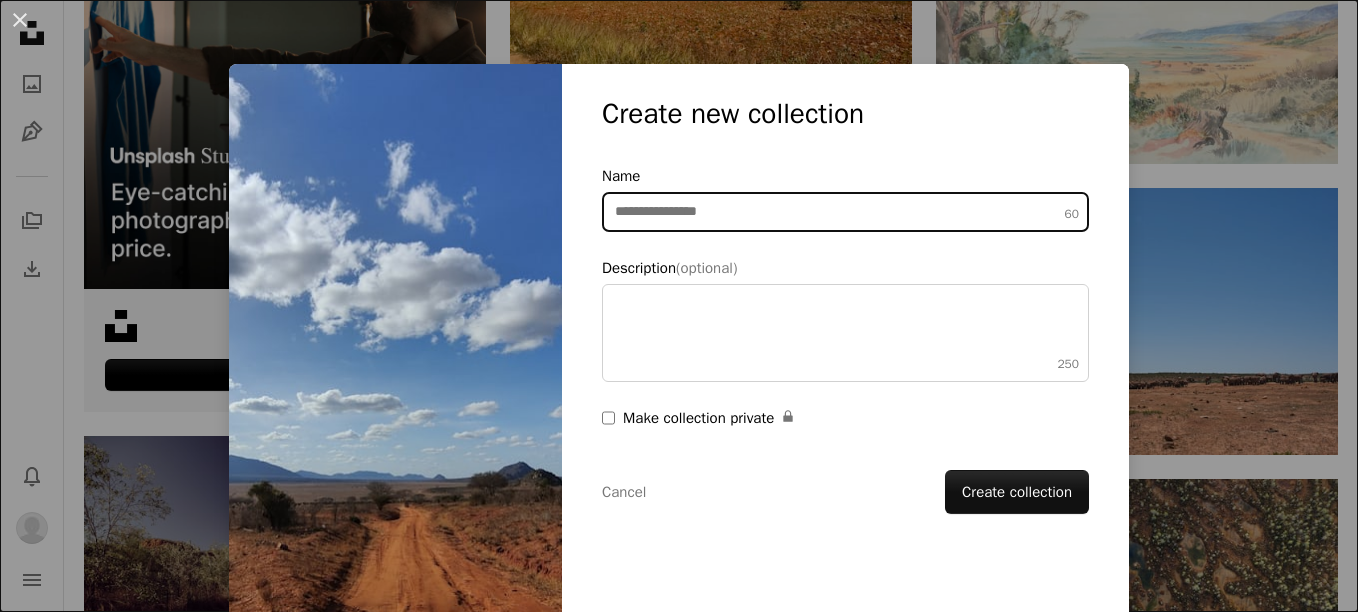 click on "Name 60" at bounding box center (845, 212) 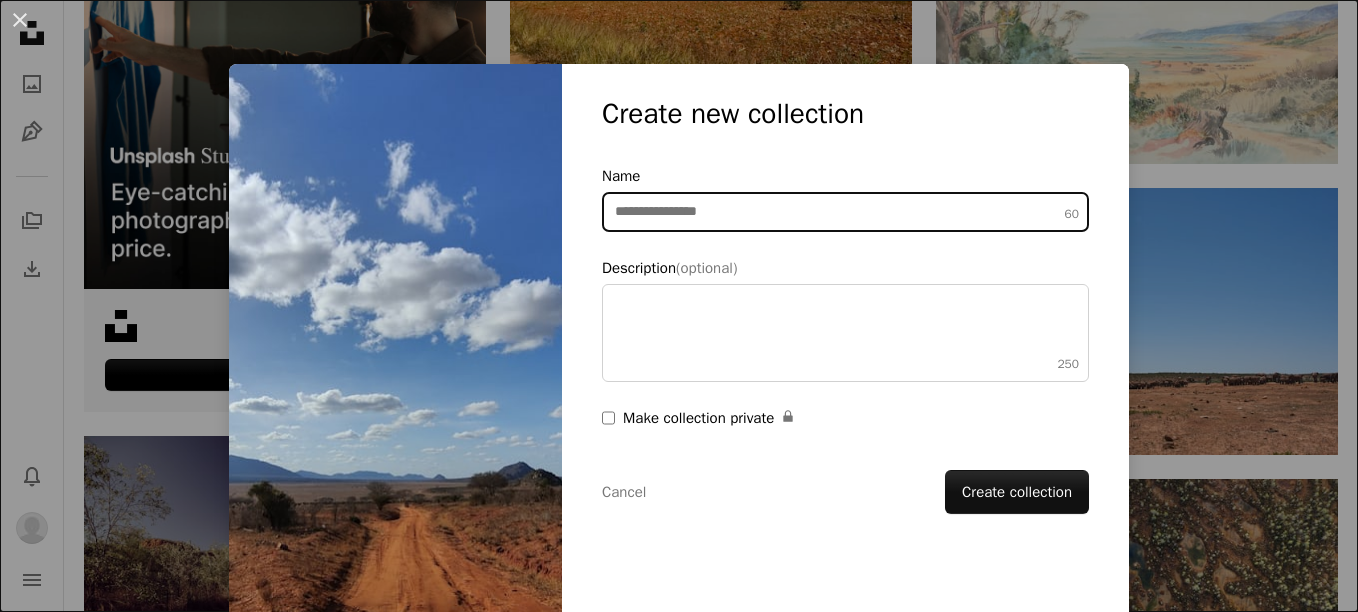 paste on "**********" 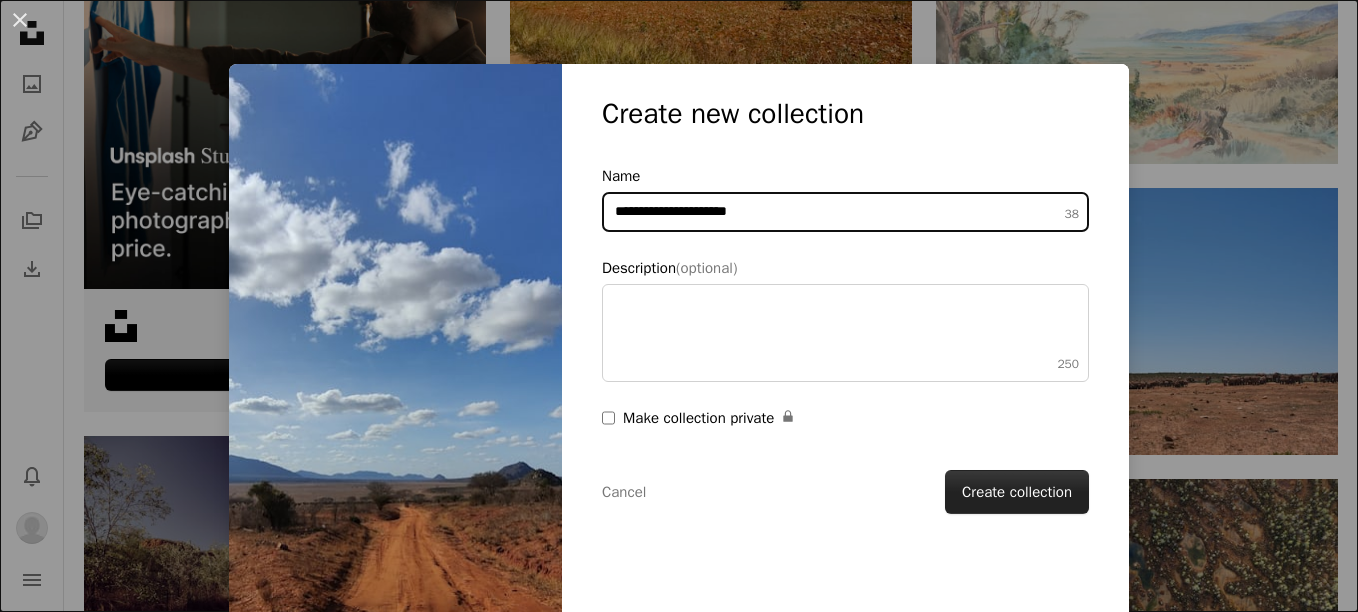 type on "**********" 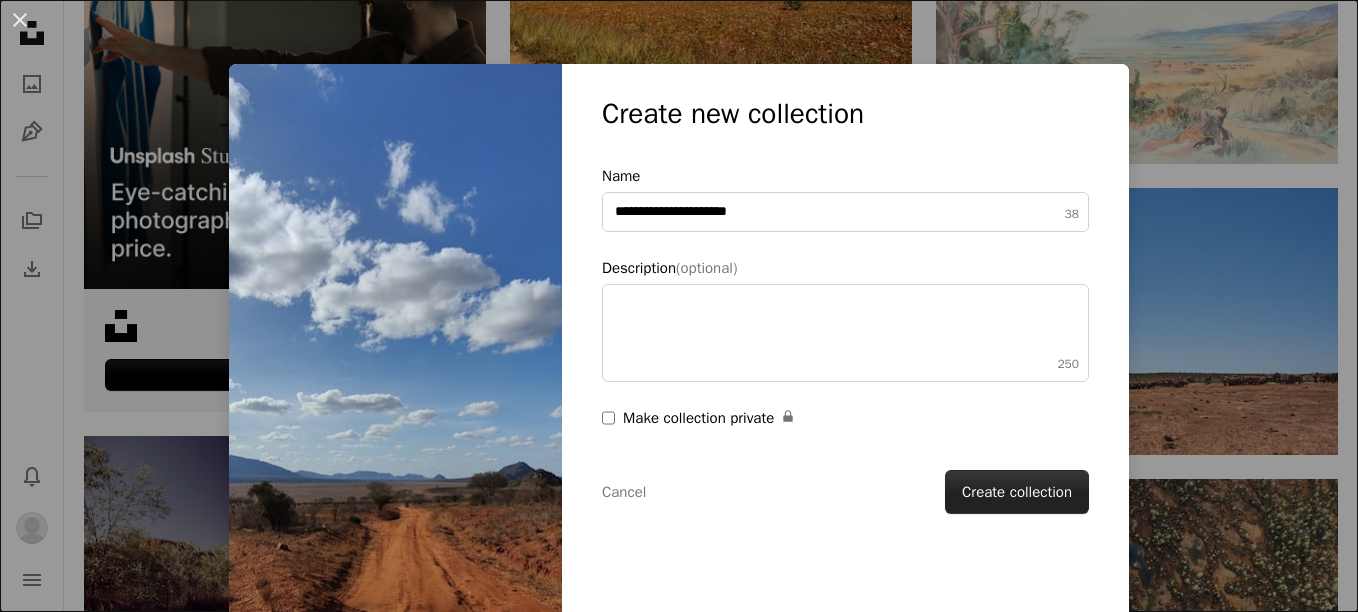 click on "Create collection" at bounding box center (1017, 492) 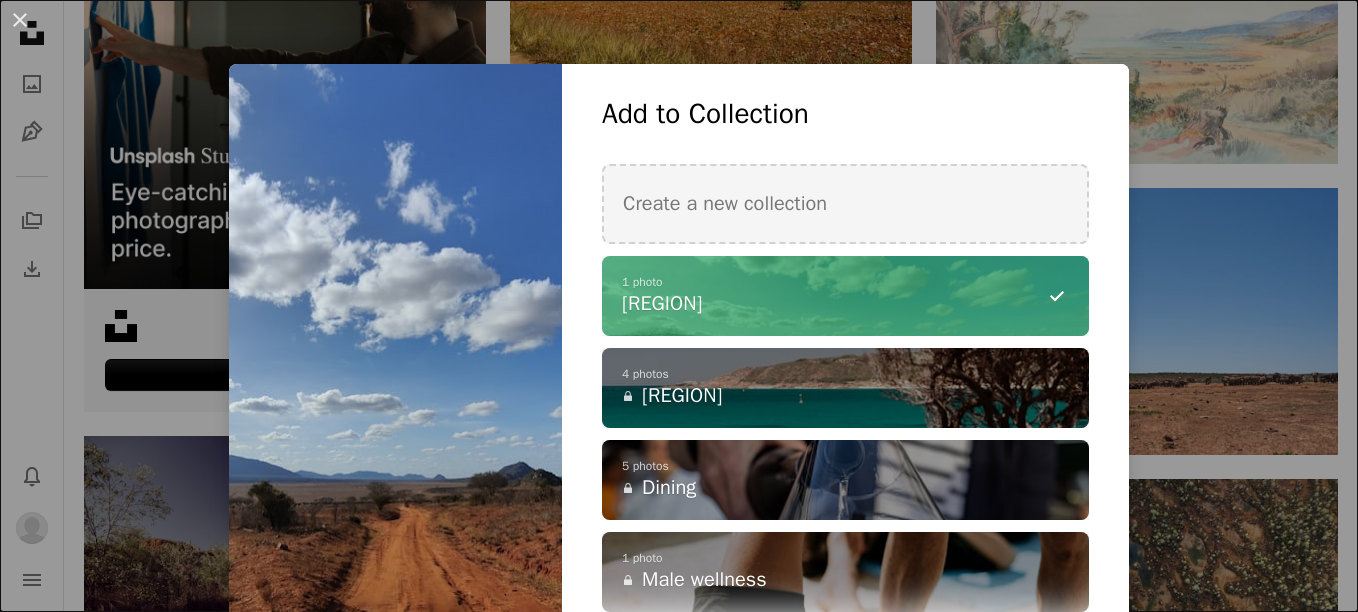 click on "**********" at bounding box center (845, 344) 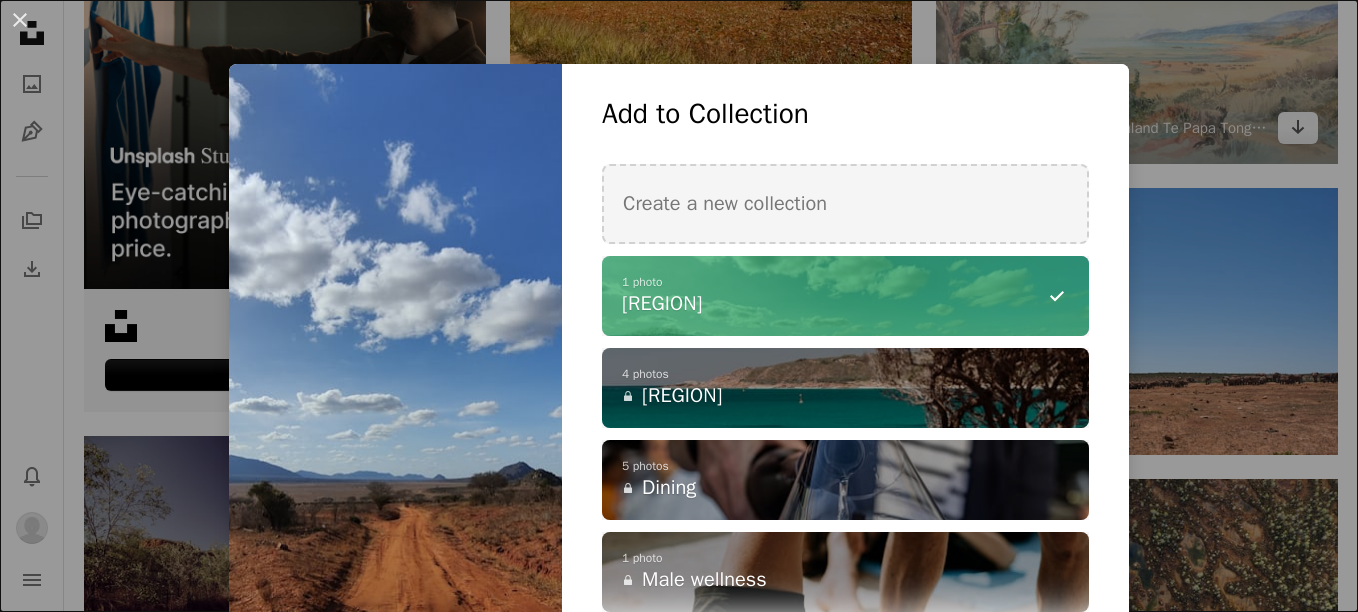 click on "**********" at bounding box center (679, 306) 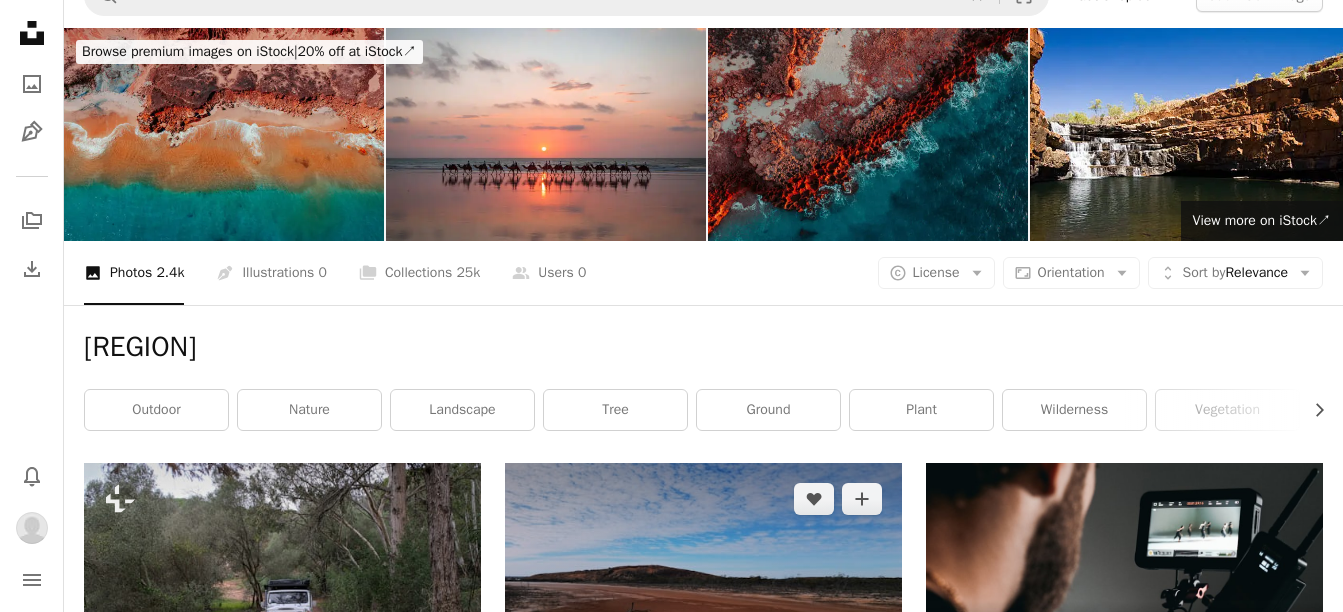 scroll, scrollTop: 0, scrollLeft: 0, axis: both 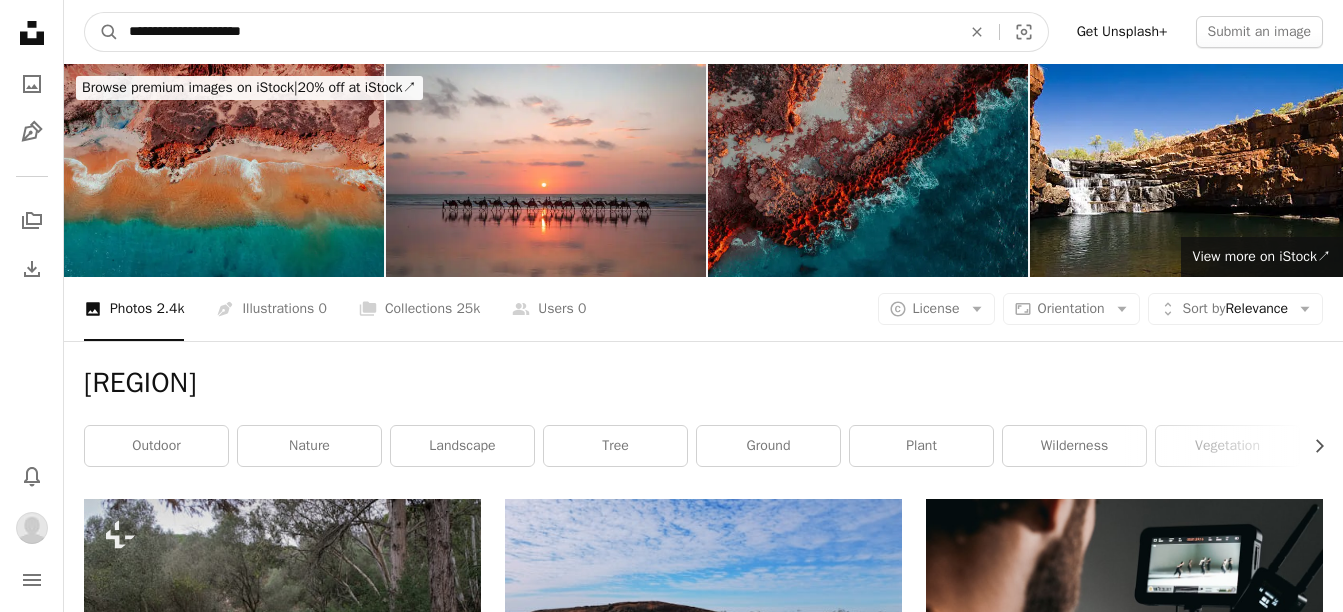 drag, startPoint x: 303, startPoint y: 34, endPoint x: -4, endPoint y: 2, distance: 308.66324 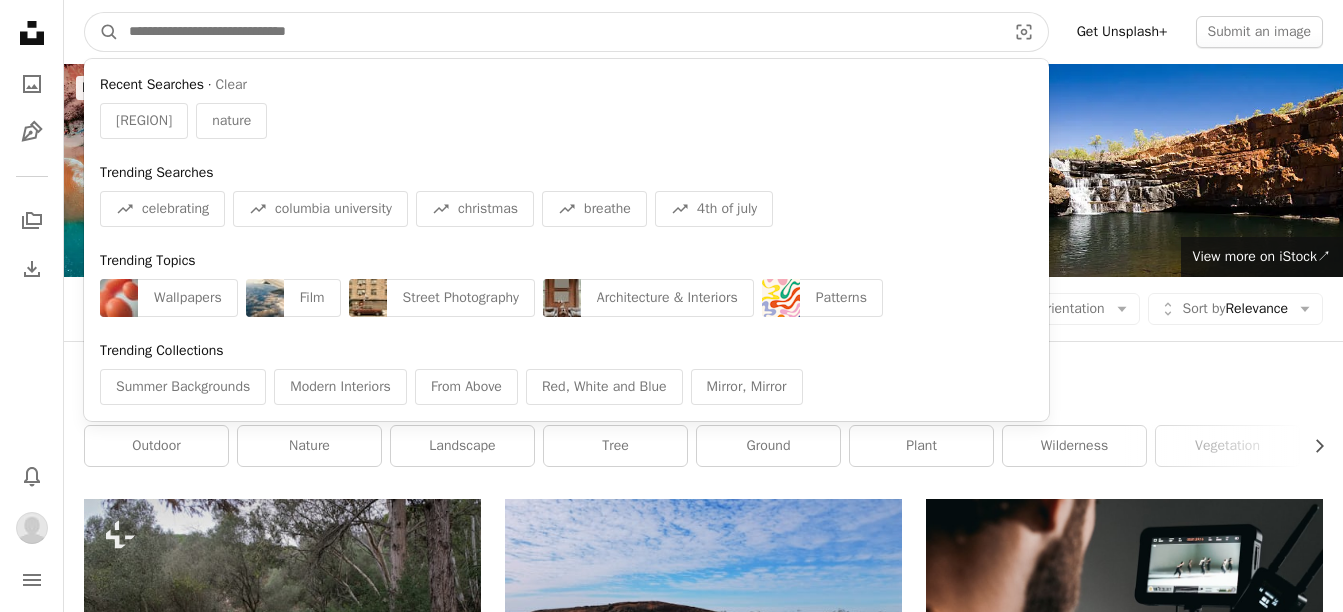 click at bounding box center [559, 32] 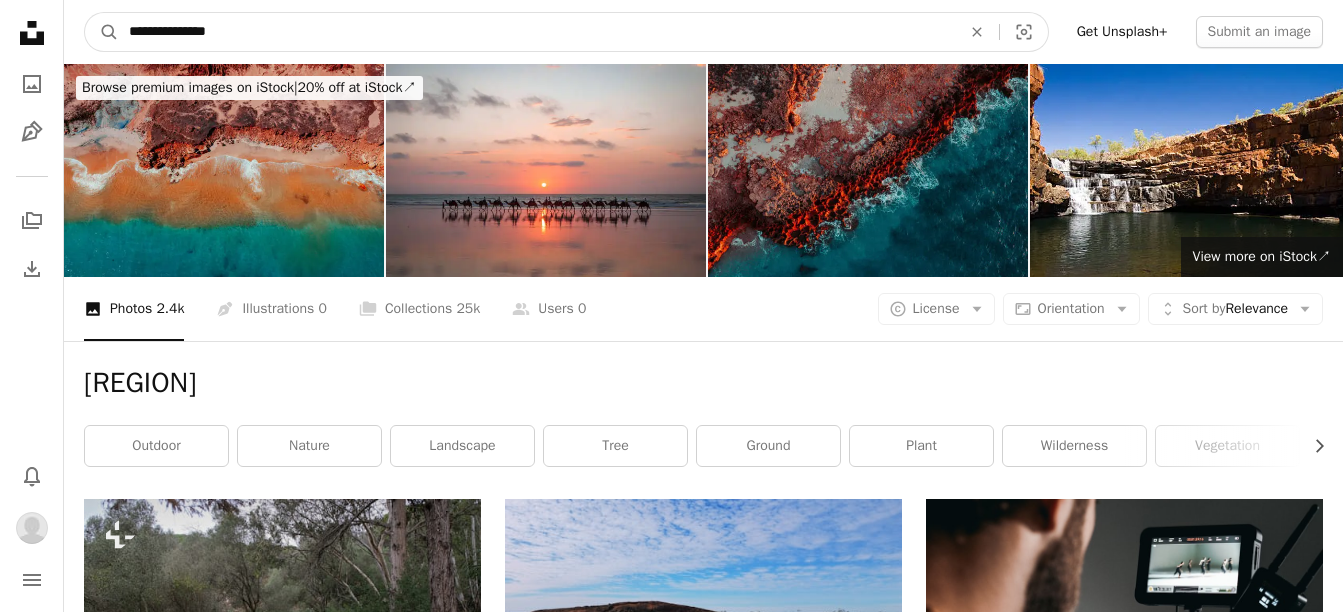 click on "A magnifying glass" at bounding box center (102, 32) 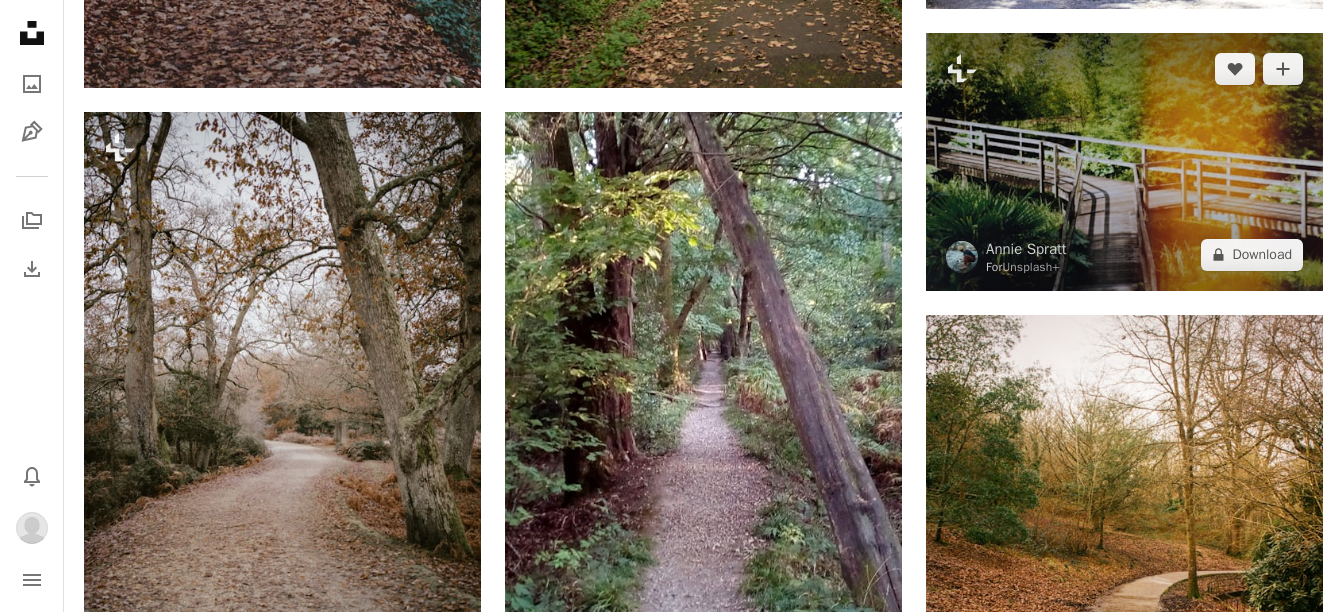 scroll, scrollTop: 1600, scrollLeft: 0, axis: vertical 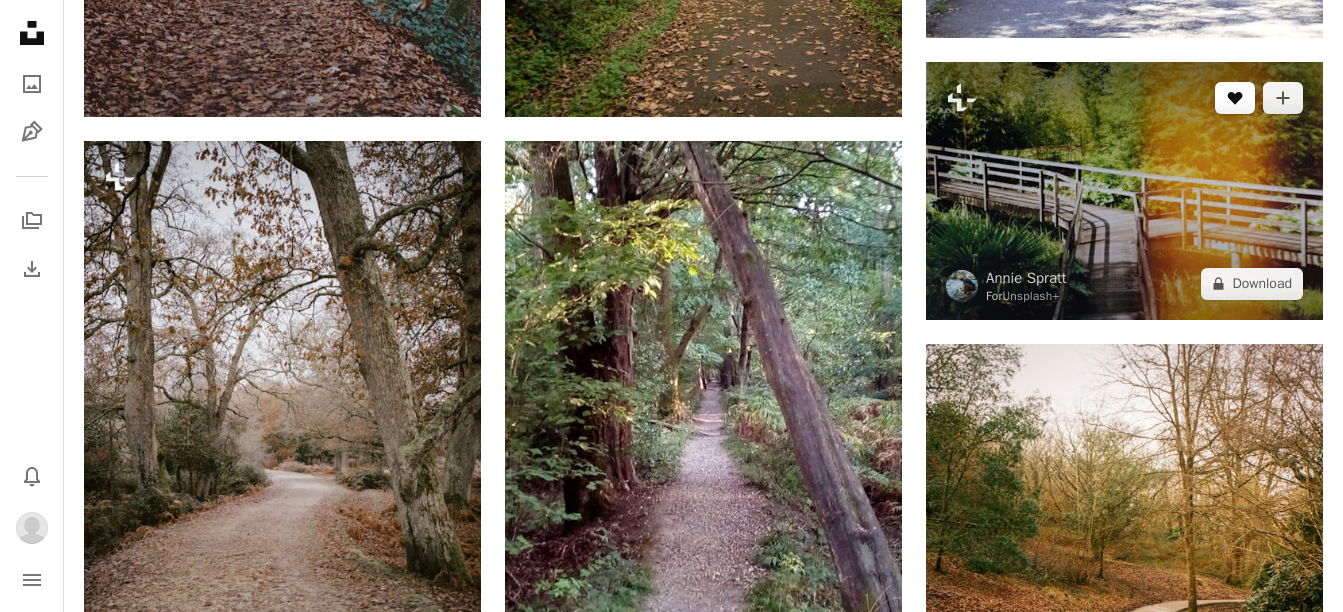 click 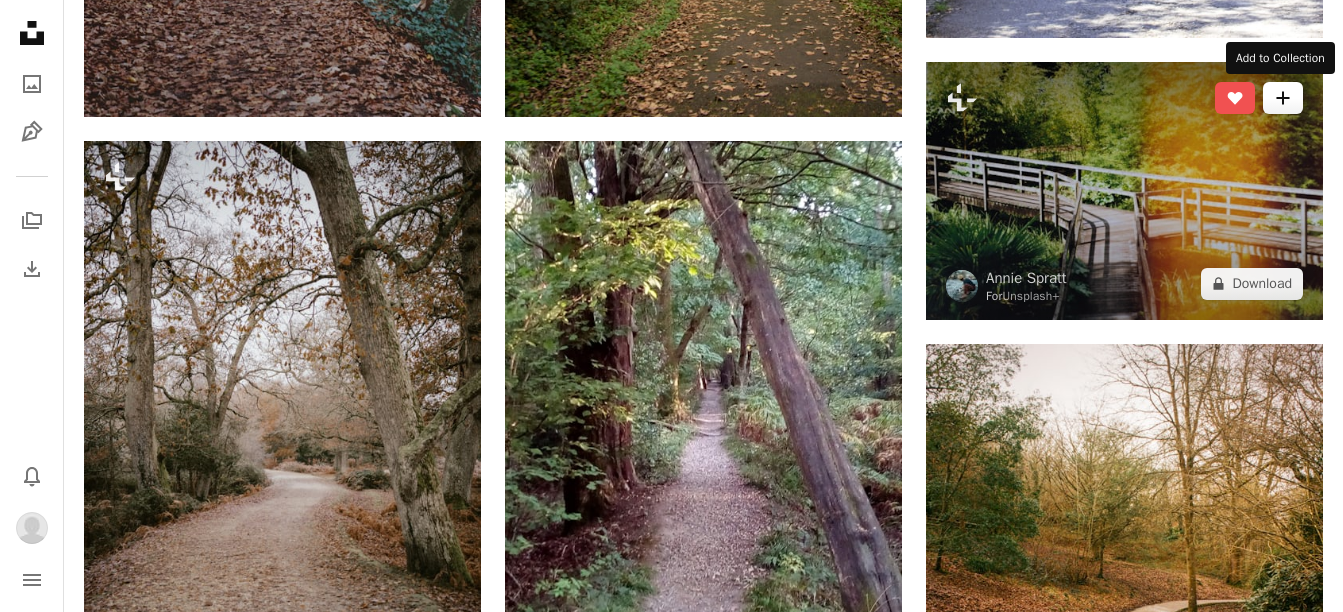 click on "A plus sign" at bounding box center (1283, 98) 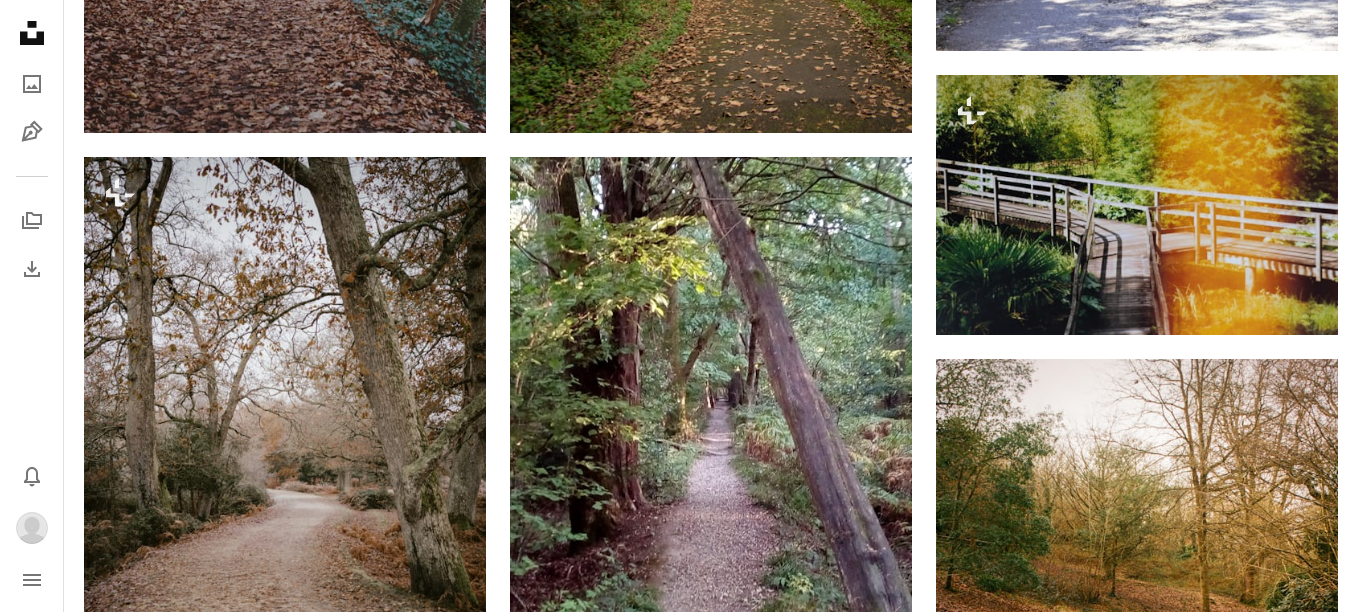 click on "[REGION]" at bounding box center [662, 3925] 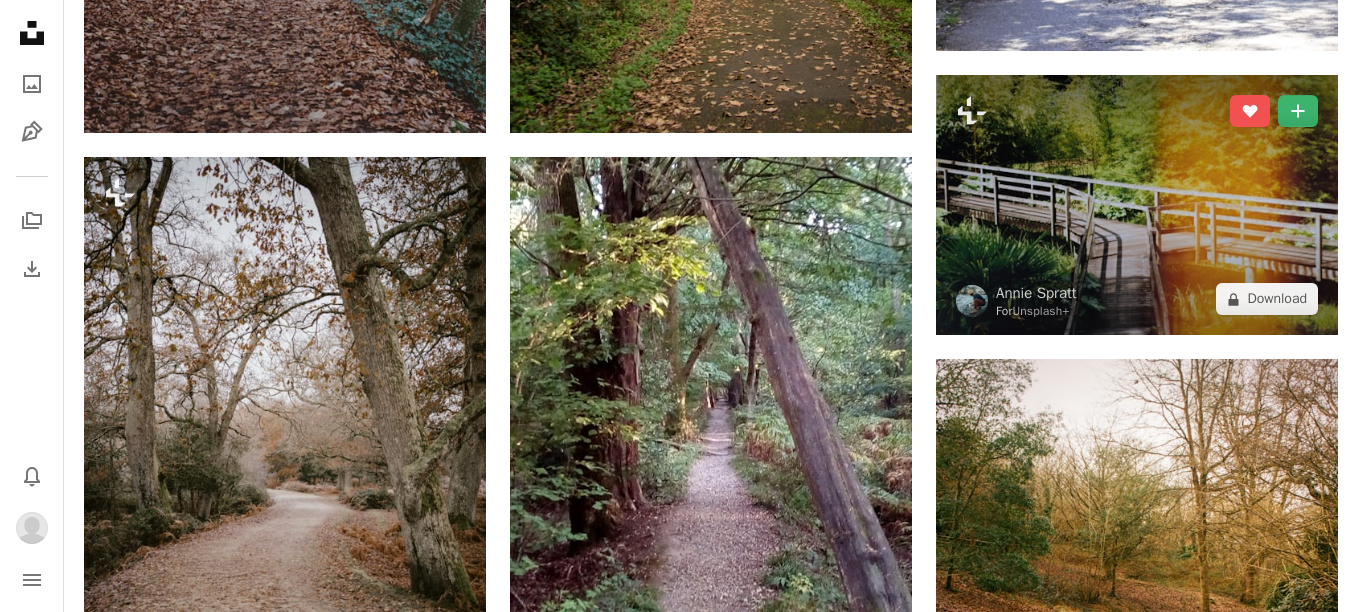 click on "An X shape Add to Collection Create a new collection A checkmark A minus sign 2 photos [REGION] A checkmark A plus sign 4 photos A lock [REGION] A checkmark A plus sign 5 photos A lock Dining A checkmark A plus sign 1 photo A lock Male wellness Create new collection Name [NUMBER] Description  (optional) 250 Make collection private A lock Cancel Create collection" at bounding box center (679, 3927) 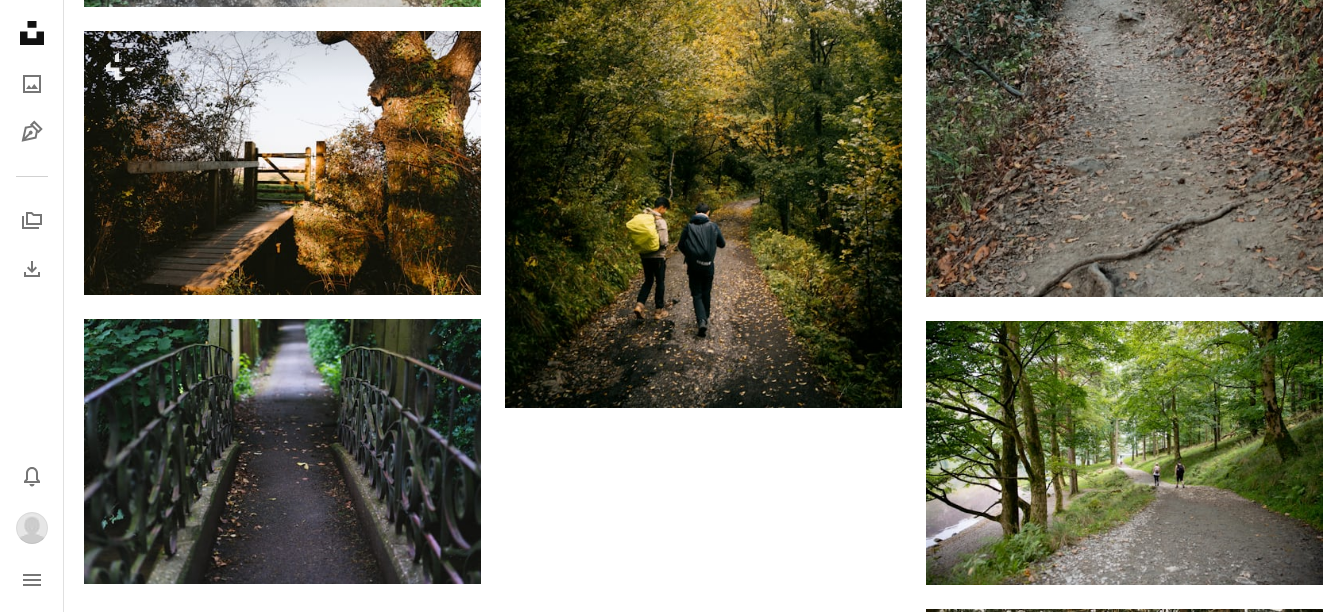 scroll, scrollTop: 3200, scrollLeft: 0, axis: vertical 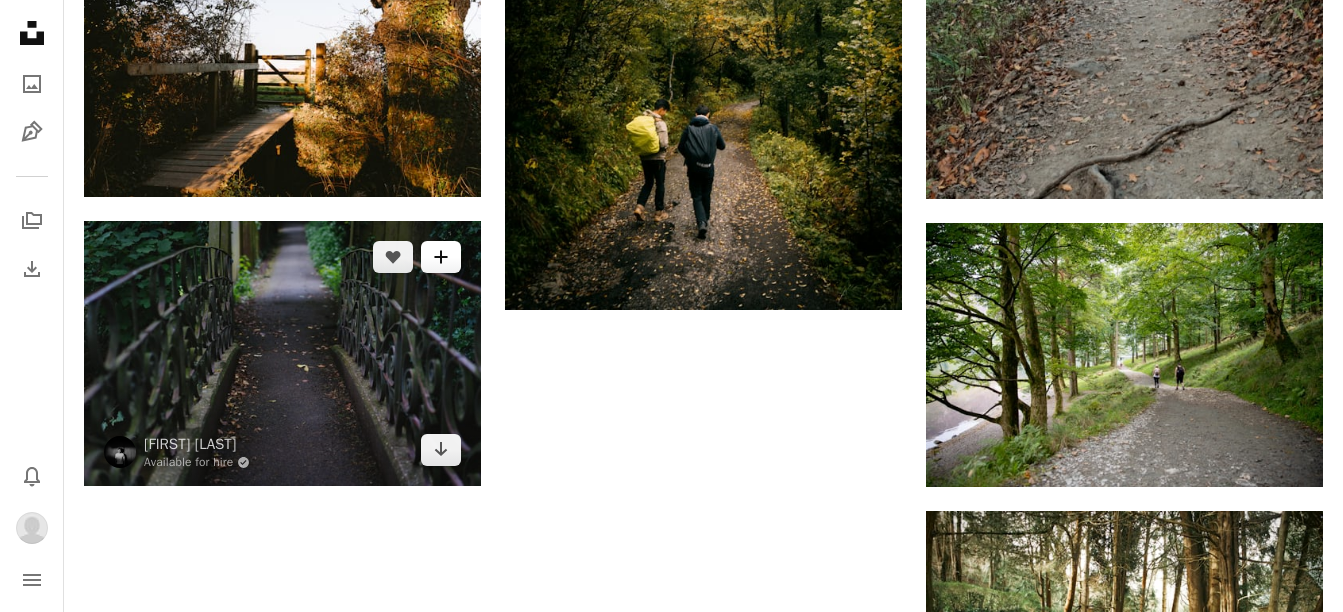 click on "A plus sign" at bounding box center [441, 257] 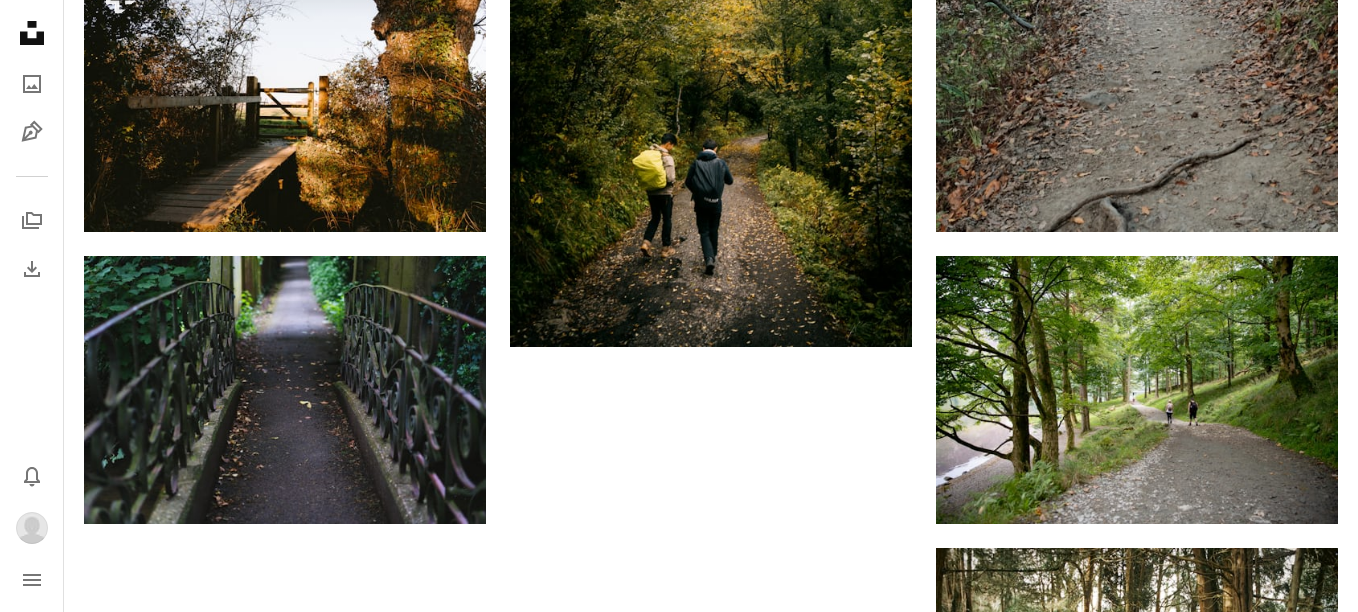 click on "[REGION]" at bounding box center [662, 2325] 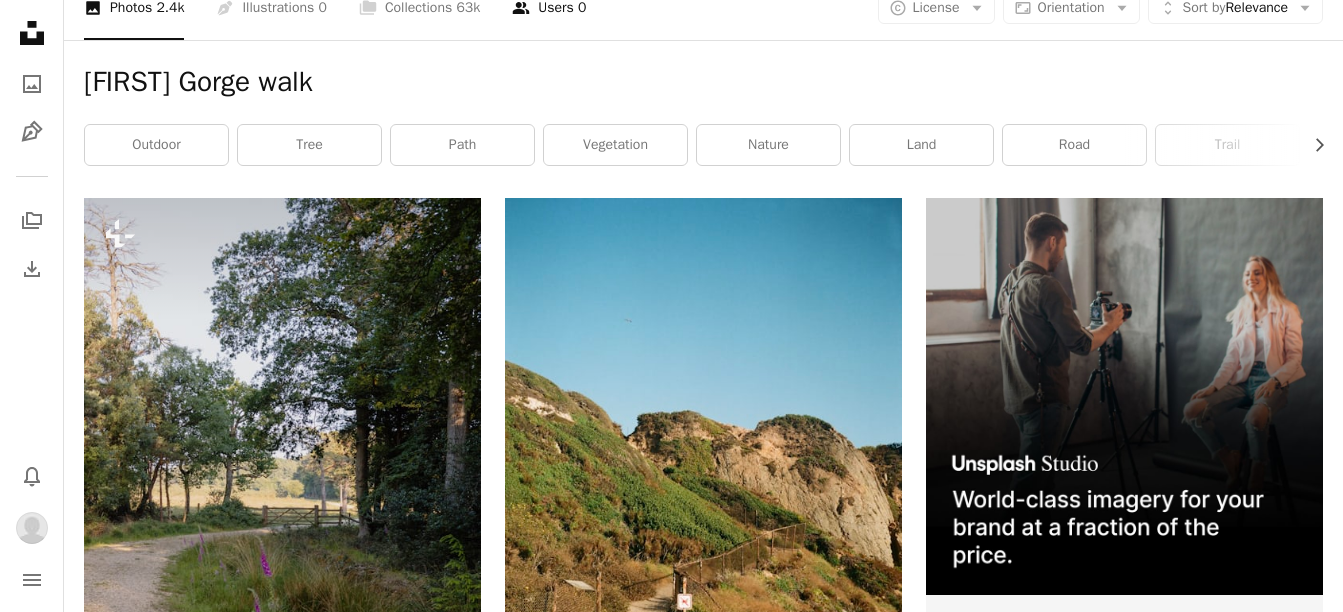 scroll, scrollTop: 0, scrollLeft: 0, axis: both 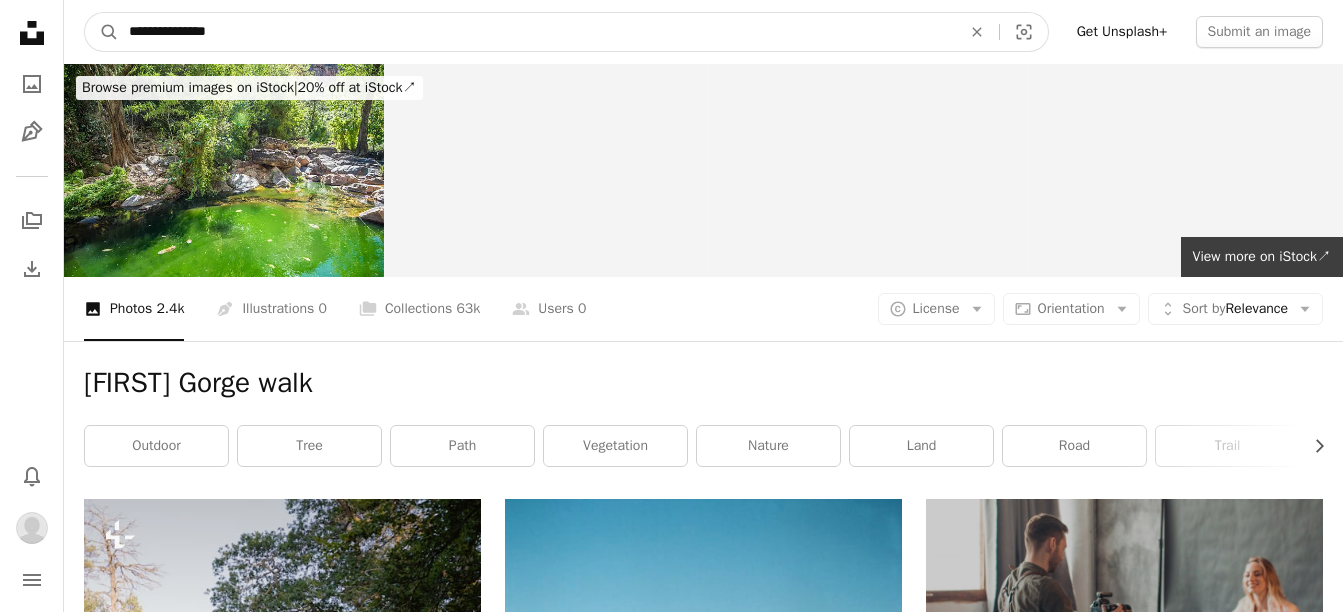 click on "**********" at bounding box center [537, 32] 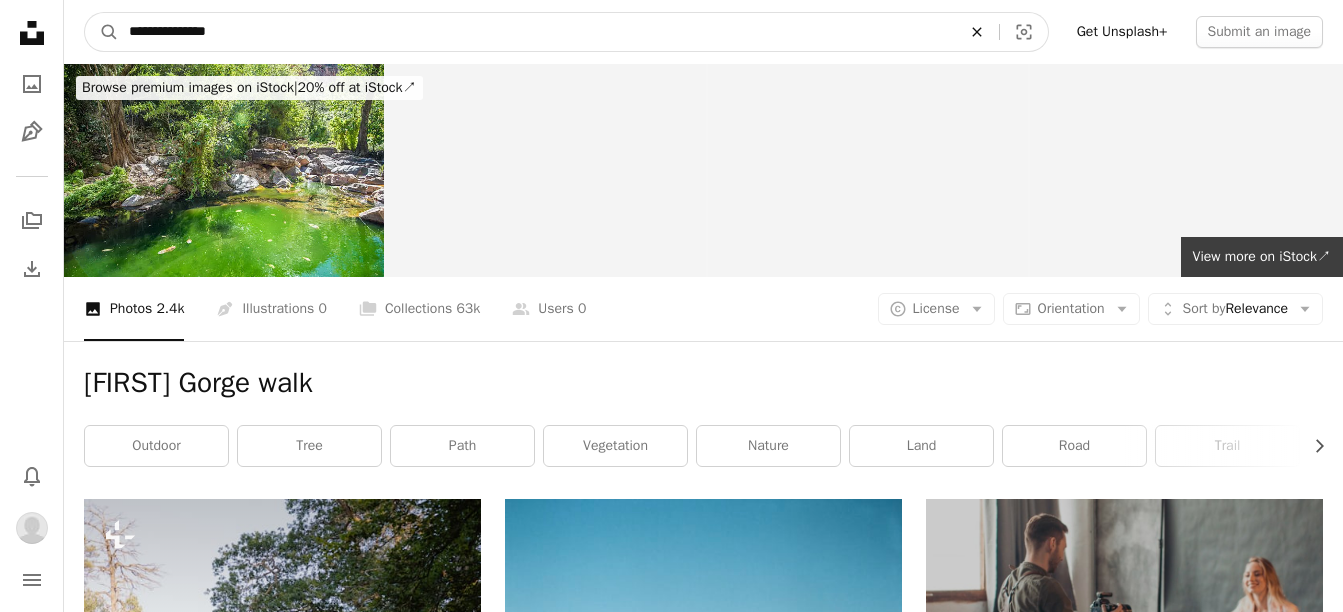 click on "An X shape" 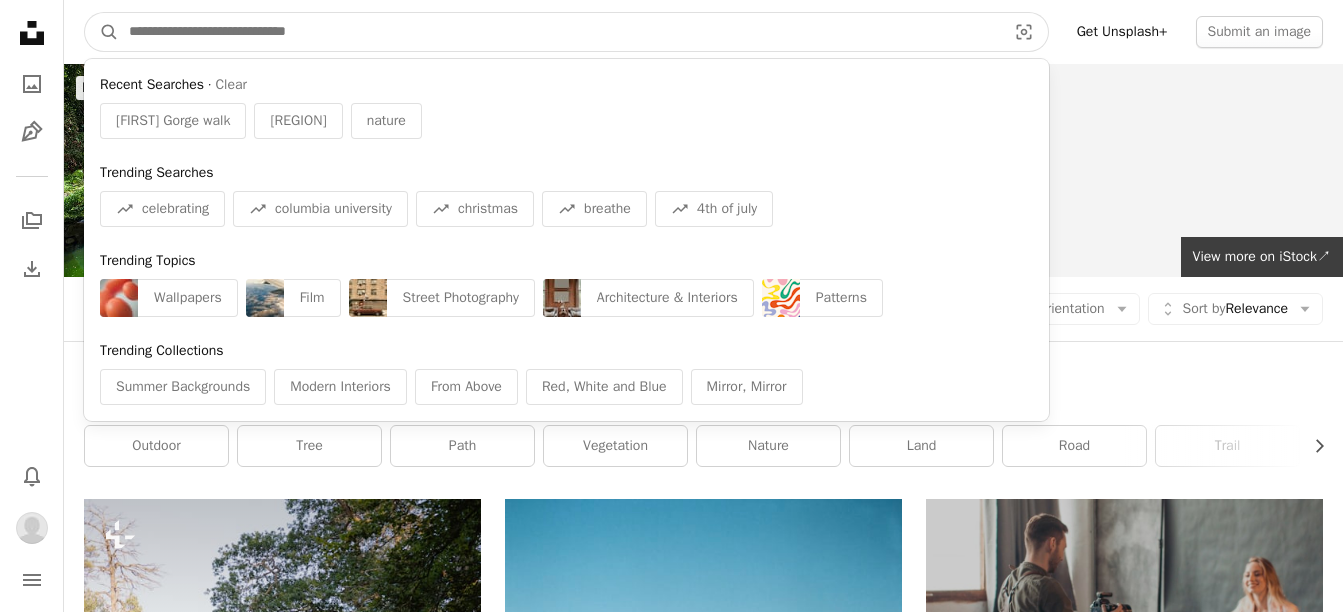 paste on "**********" 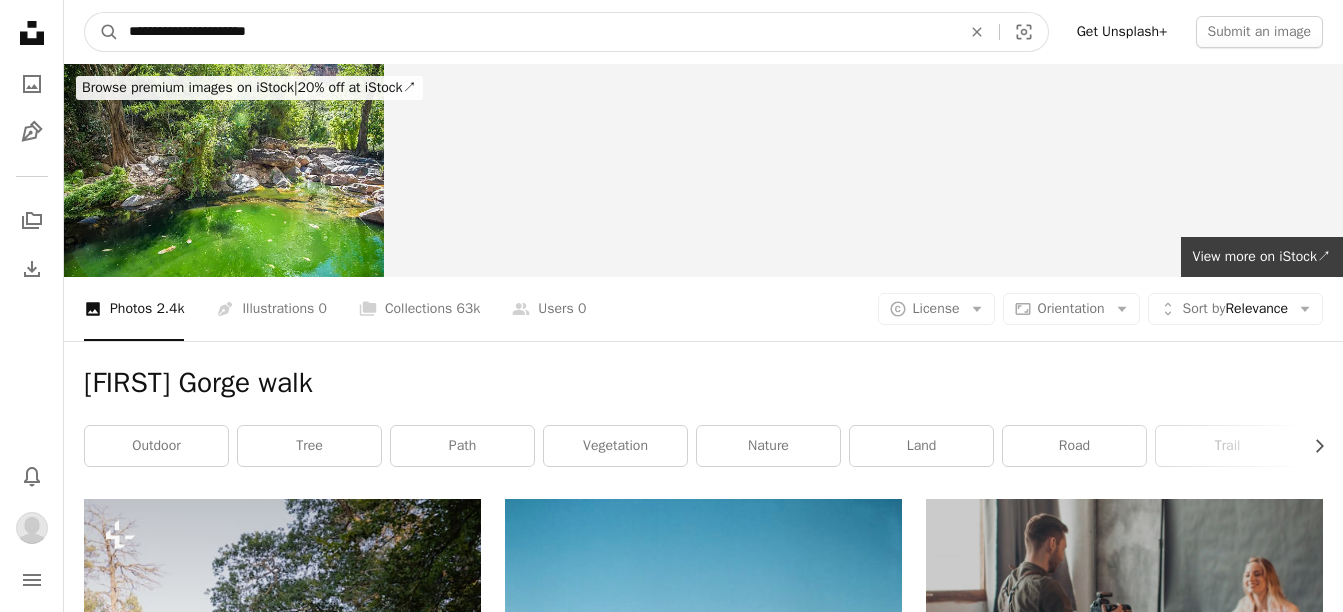 type on "**********" 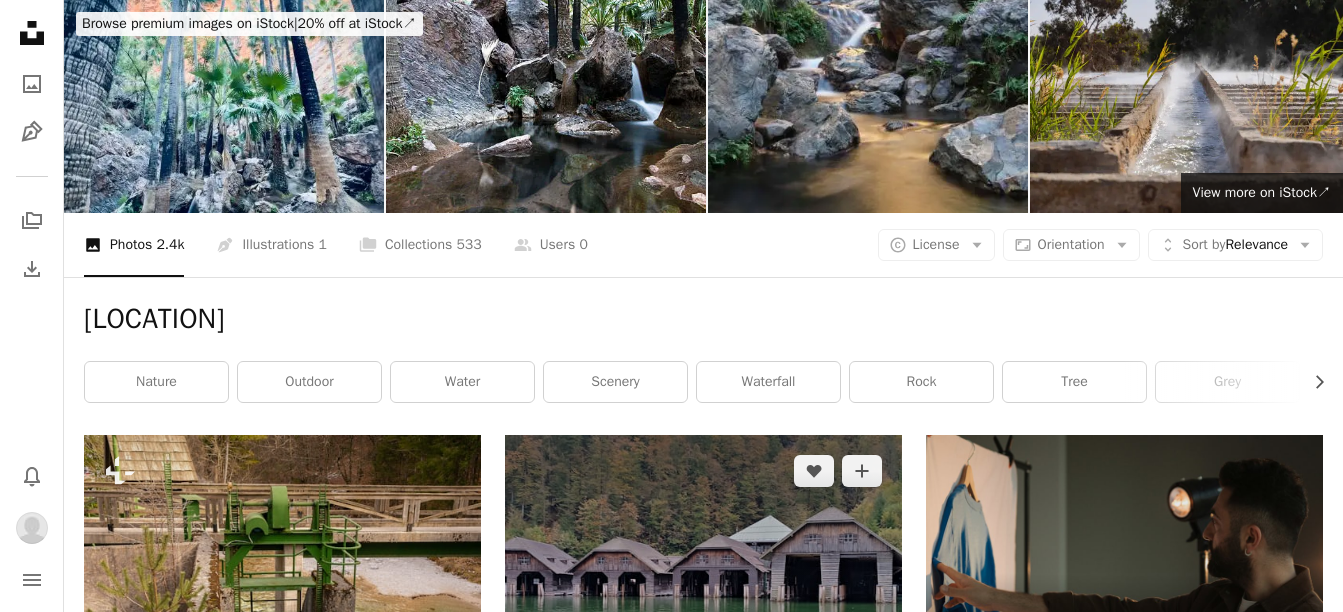 scroll, scrollTop: 0, scrollLeft: 0, axis: both 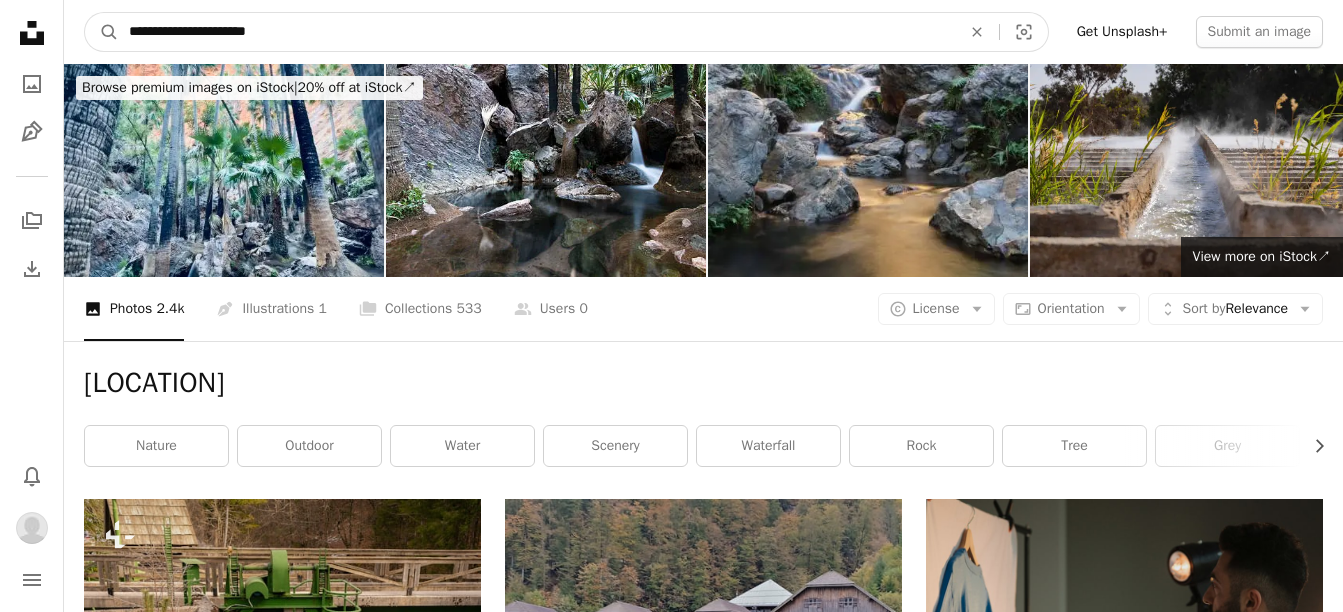 click on "**********" at bounding box center [537, 32] 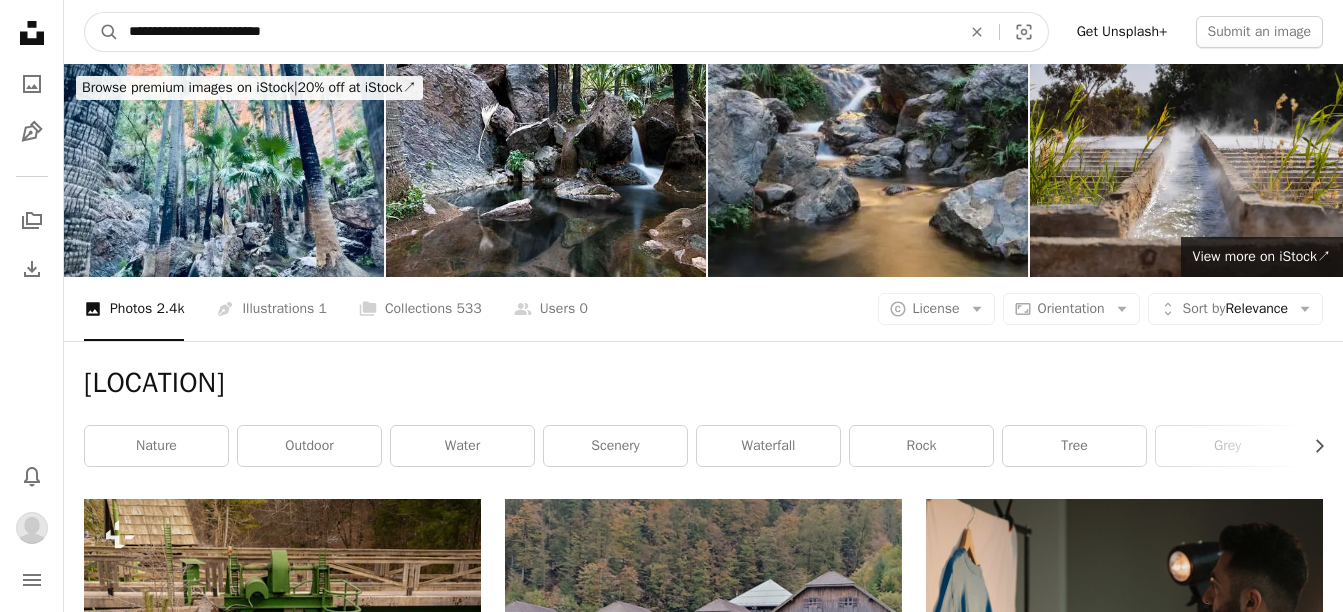 type on "**********" 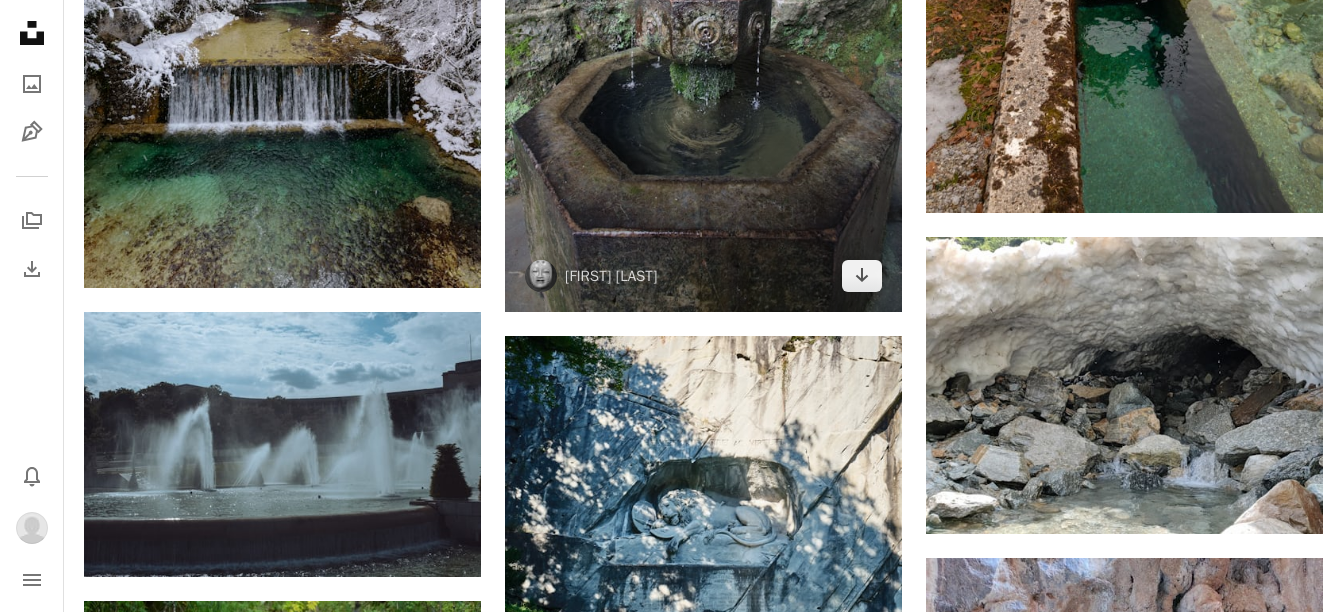 scroll, scrollTop: 2200, scrollLeft: 0, axis: vertical 